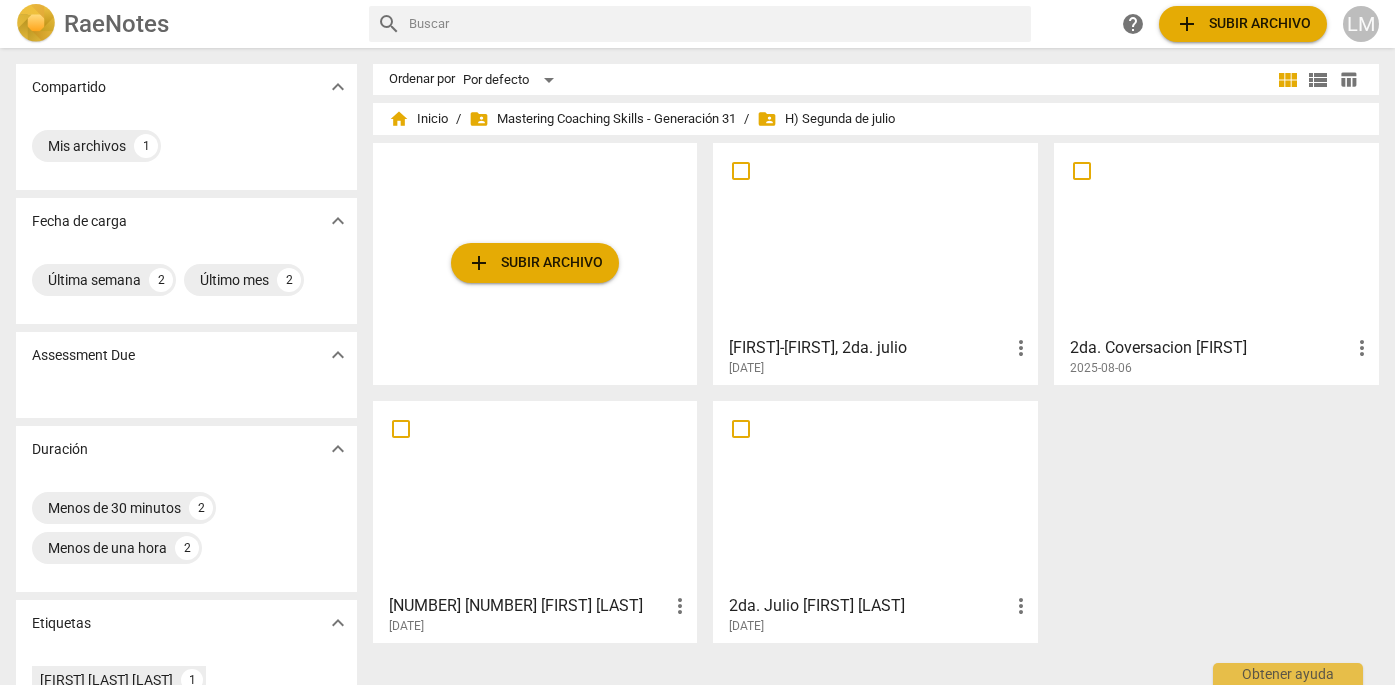 scroll, scrollTop: 0, scrollLeft: 0, axis: both 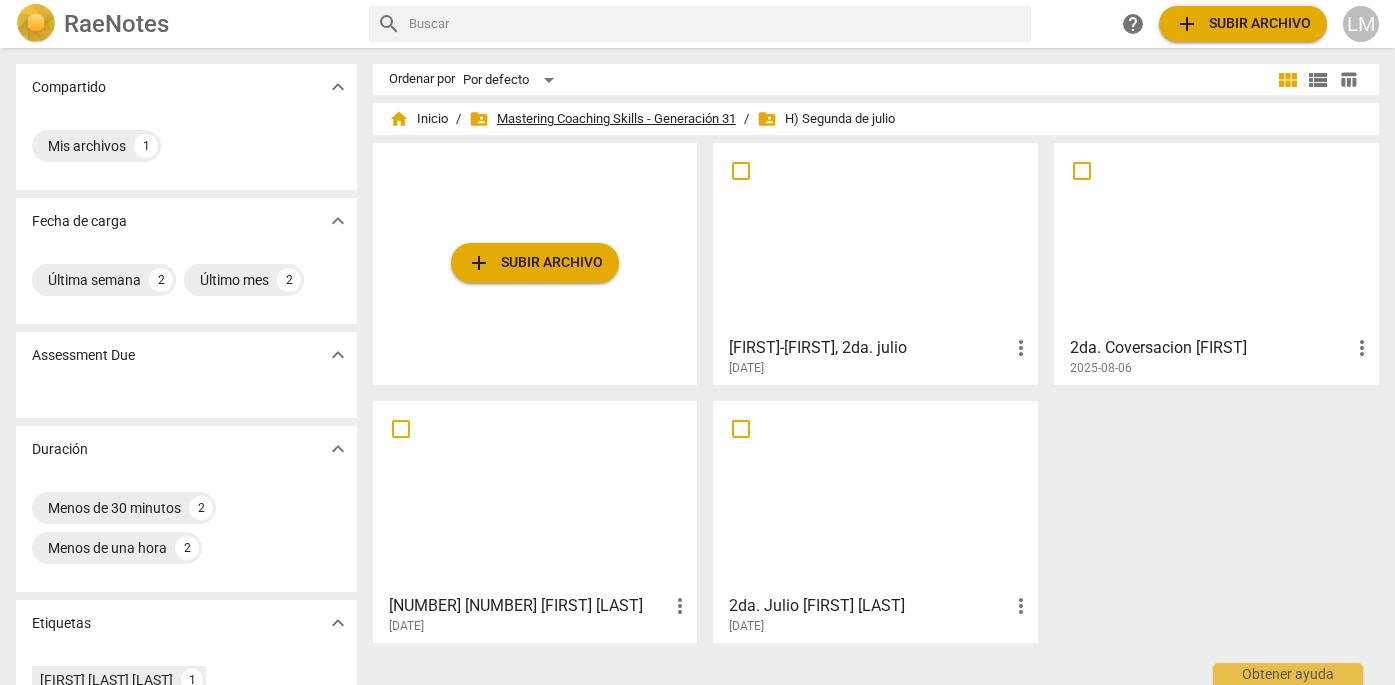 click on "folder_shared Mastering Coaching Skills - Generación 31" at bounding box center (602, 119) 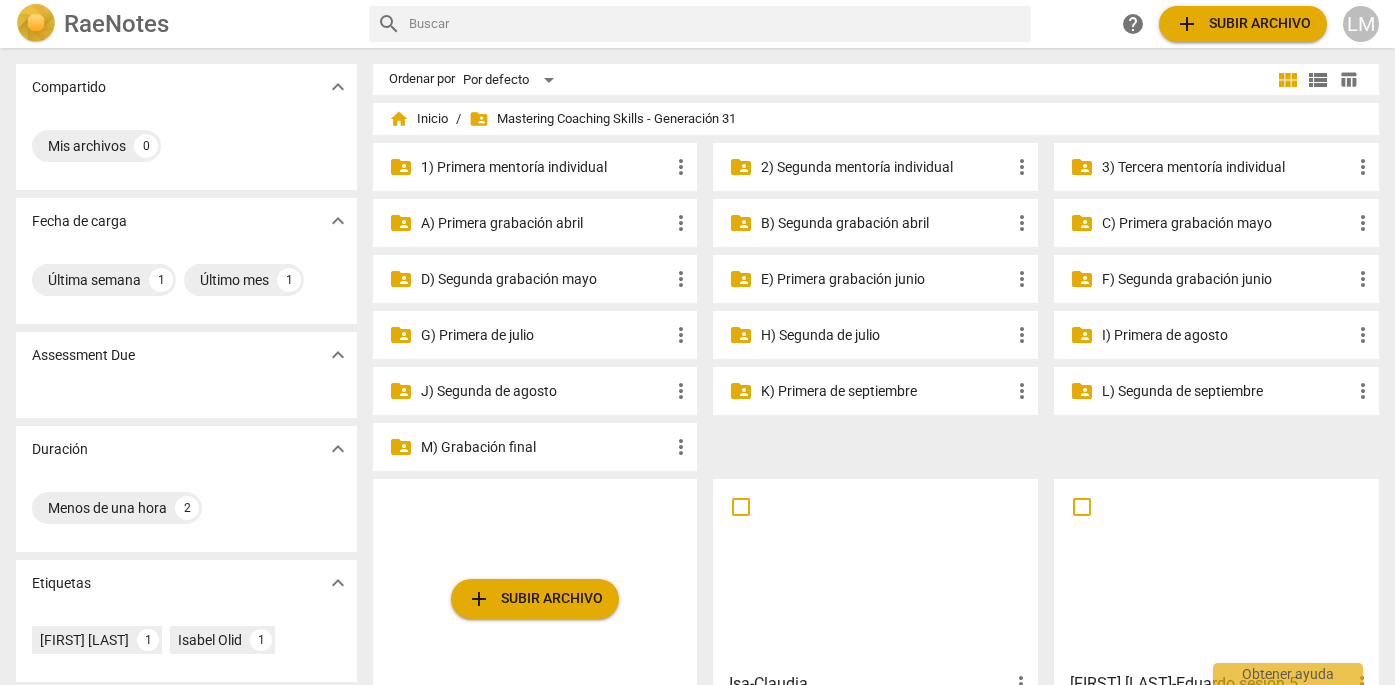 click on "LM" at bounding box center (1361, 24) 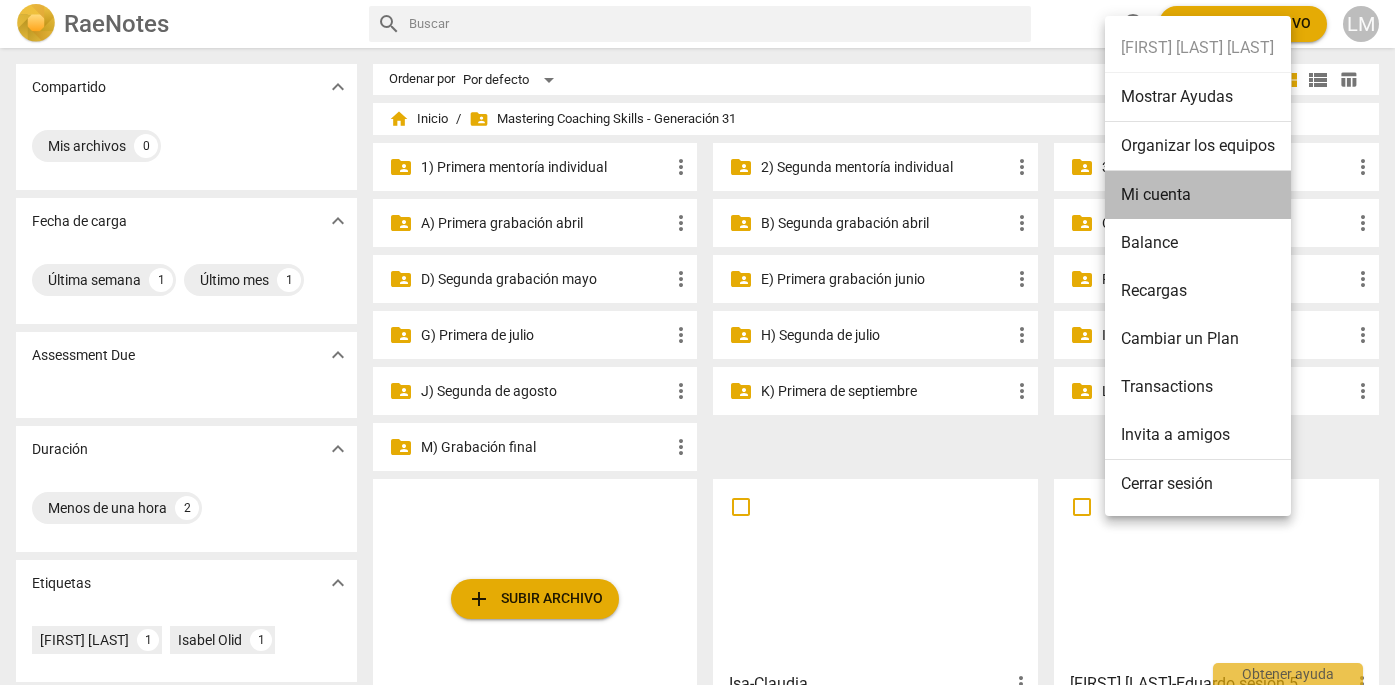 click on "Mi cuenta" at bounding box center [1198, 195] 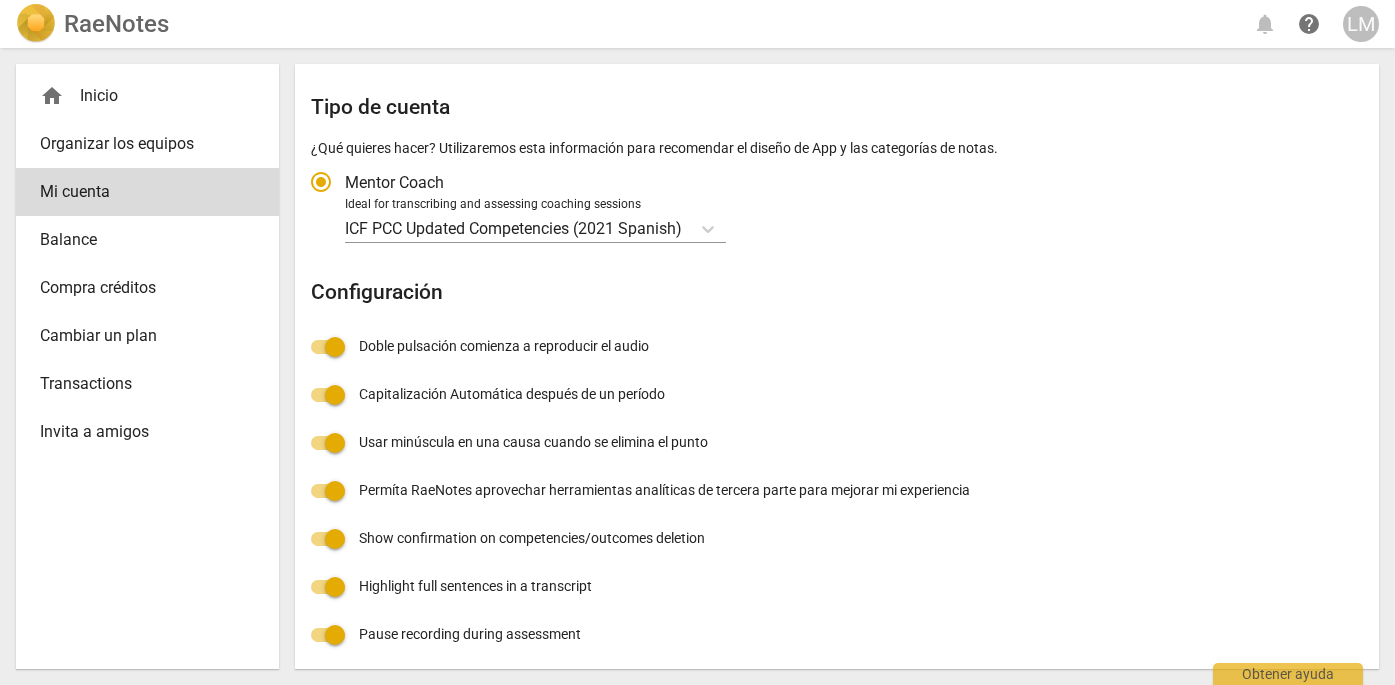 scroll, scrollTop: 406, scrollLeft: 0, axis: vertical 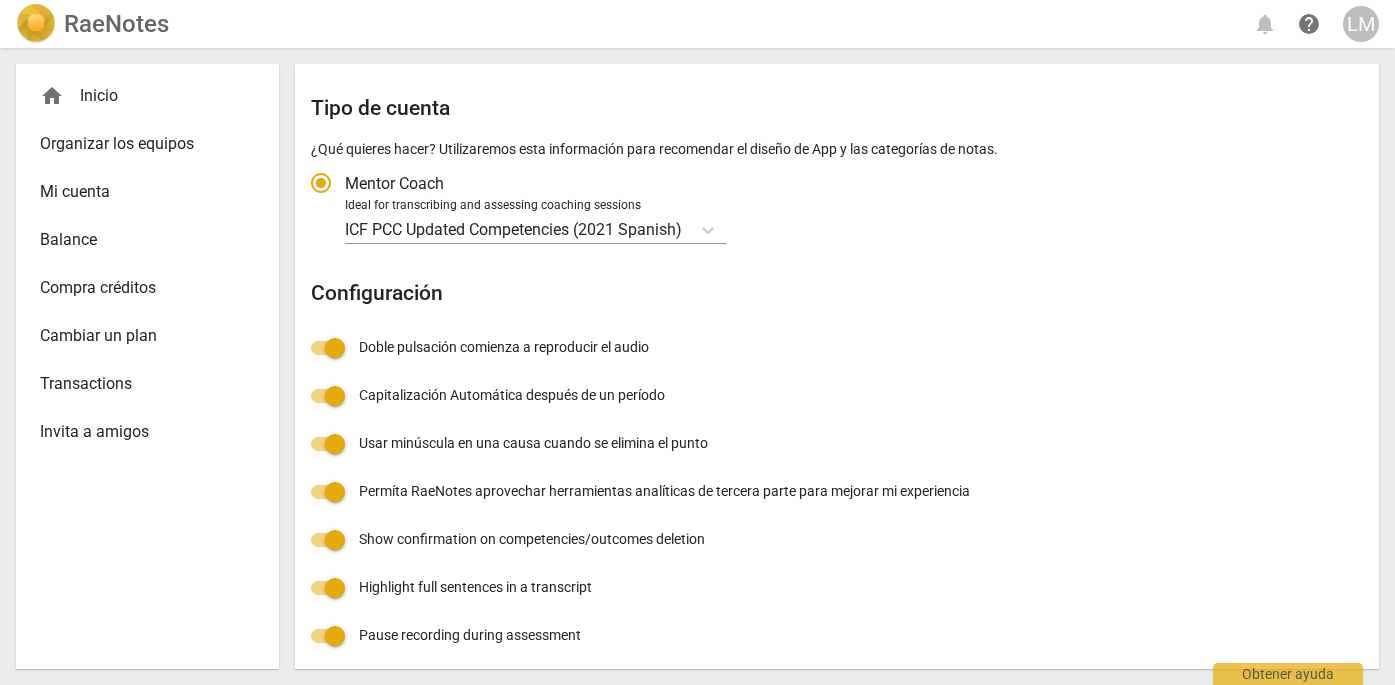 click on "Mi cuenta" at bounding box center [139, 192] 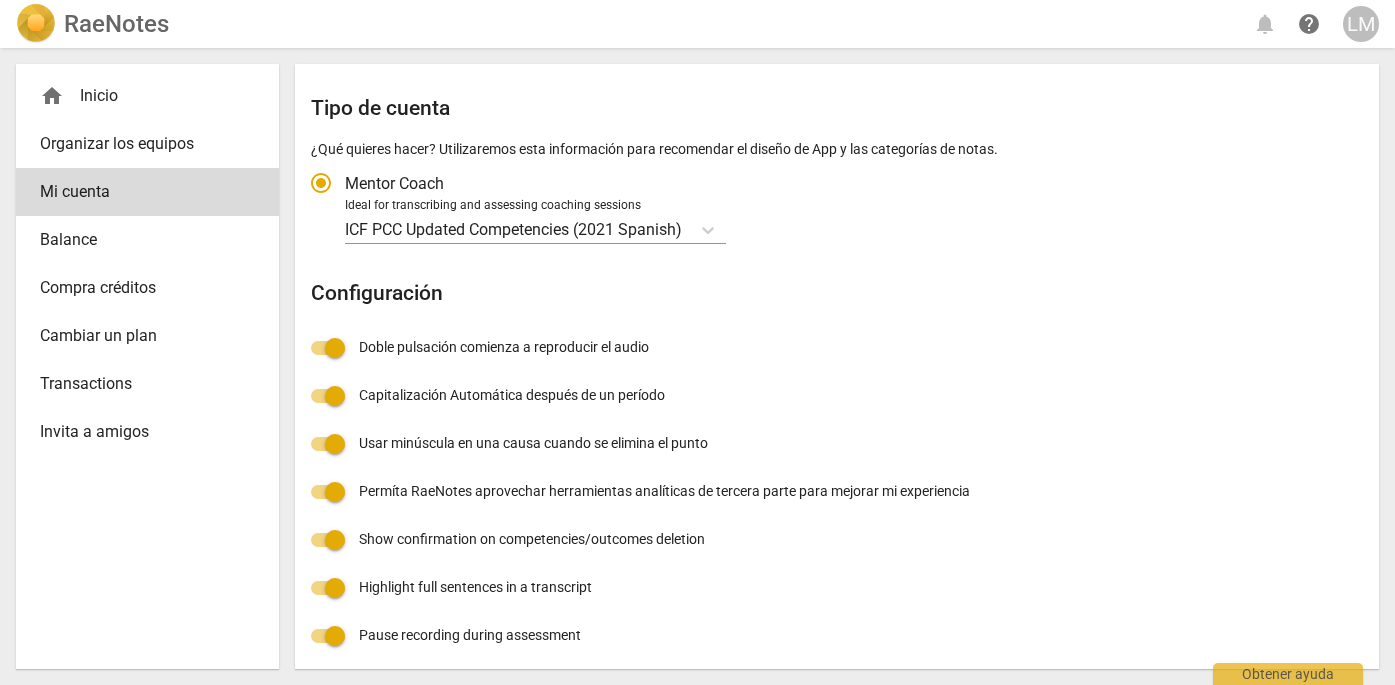 click on "Compra créditos" at bounding box center [139, 288] 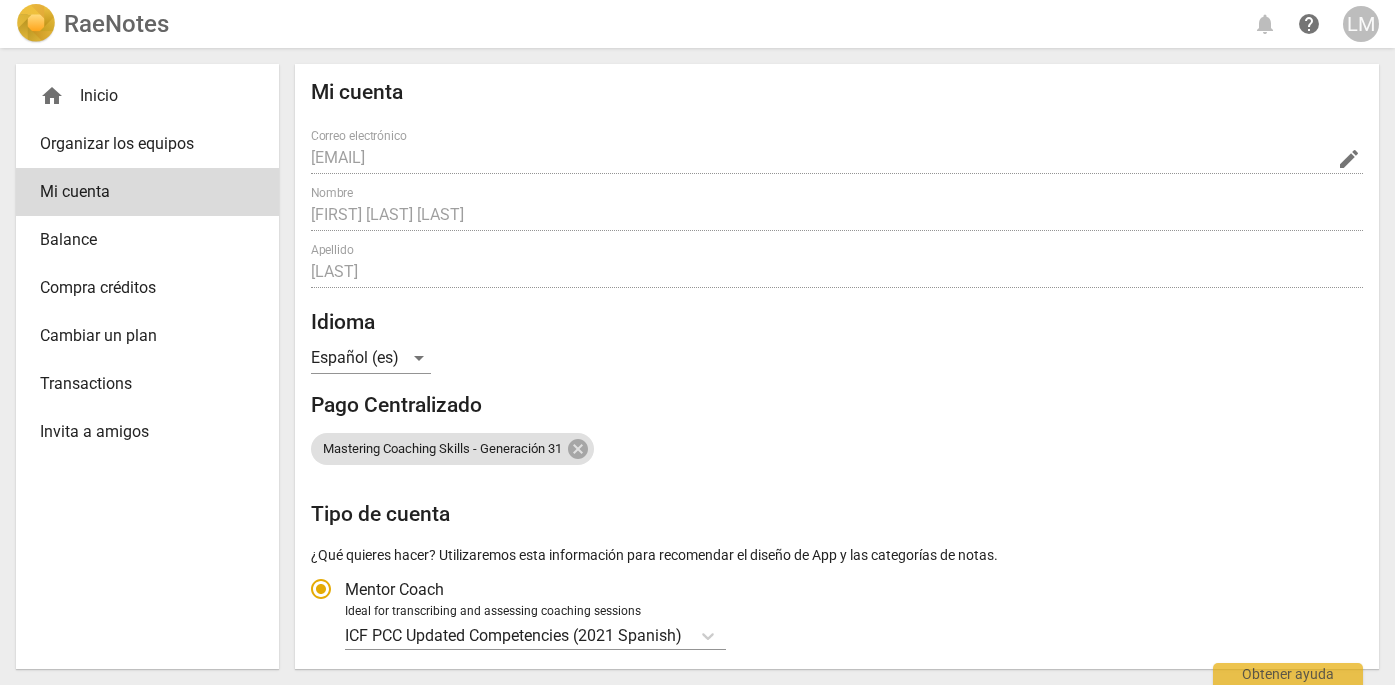 radio on "false" 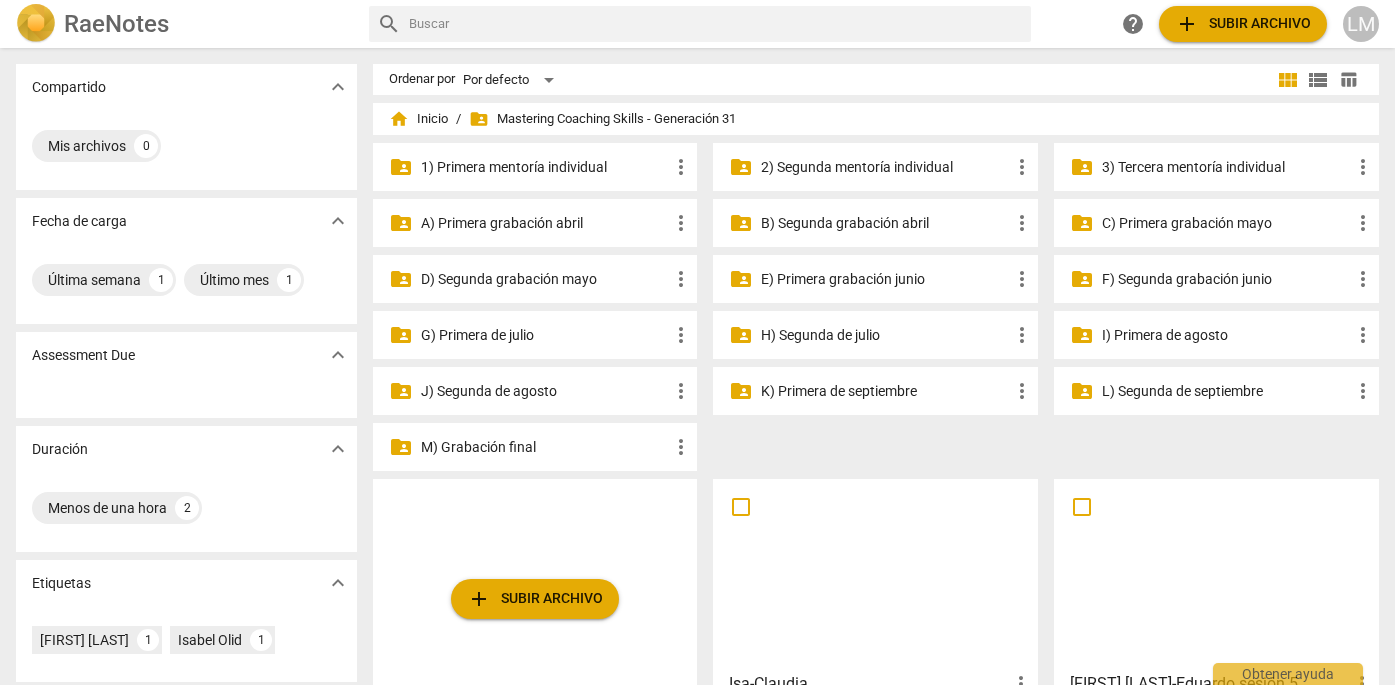 click on "G) Primera de julio" at bounding box center (545, 335) 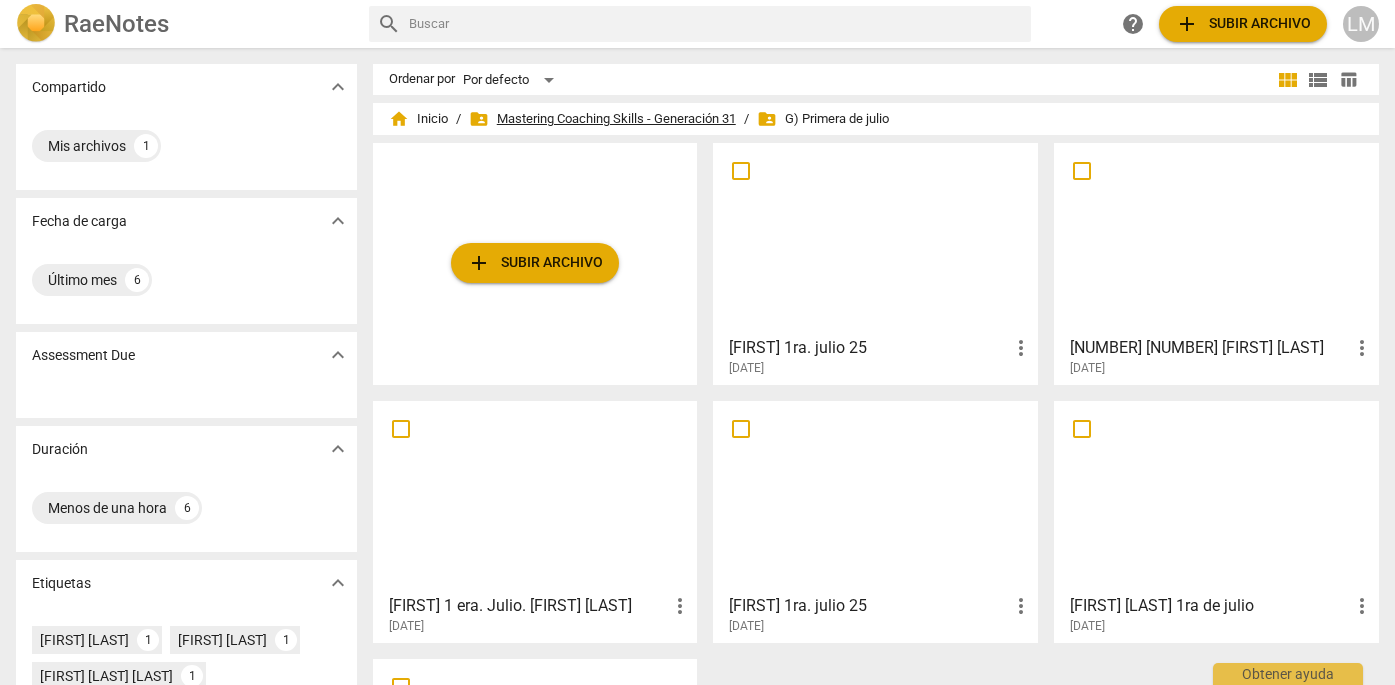 click on "folder_shared Mastering Coaching Skills - Generación 31" at bounding box center [602, 119] 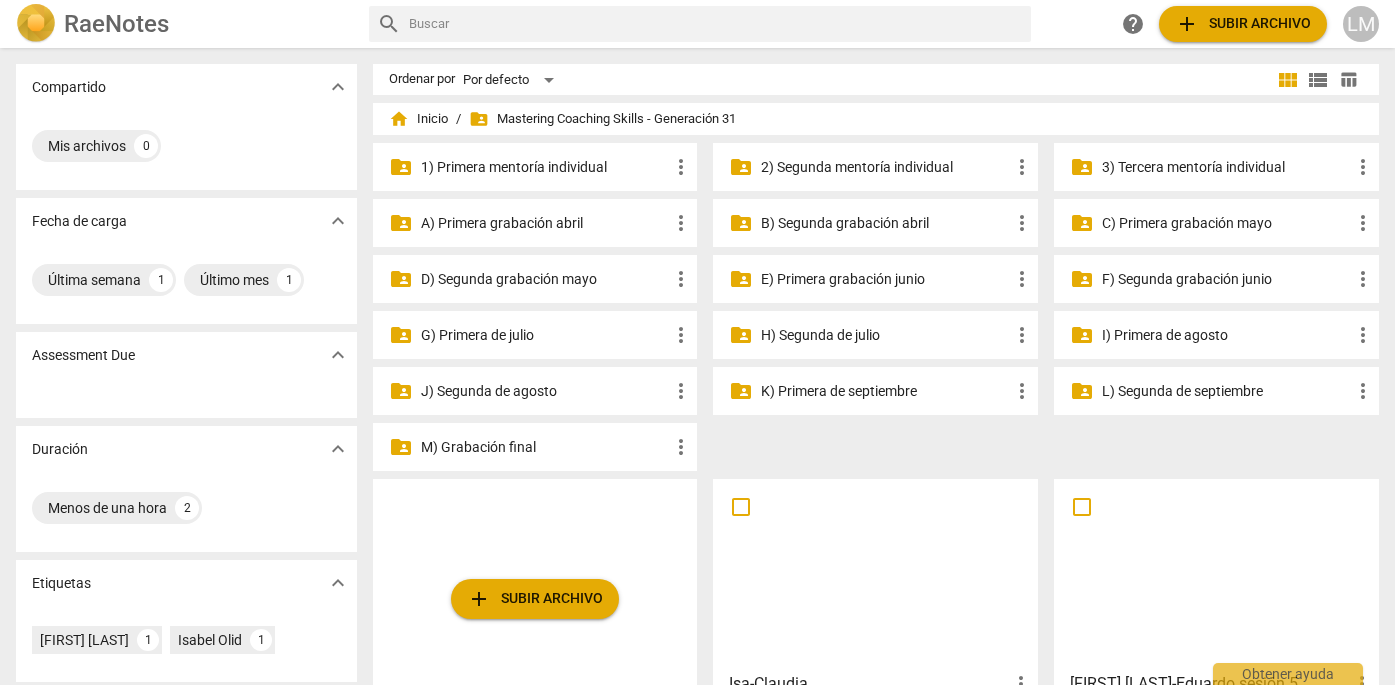 click on "G) Primera de julio" at bounding box center [545, 335] 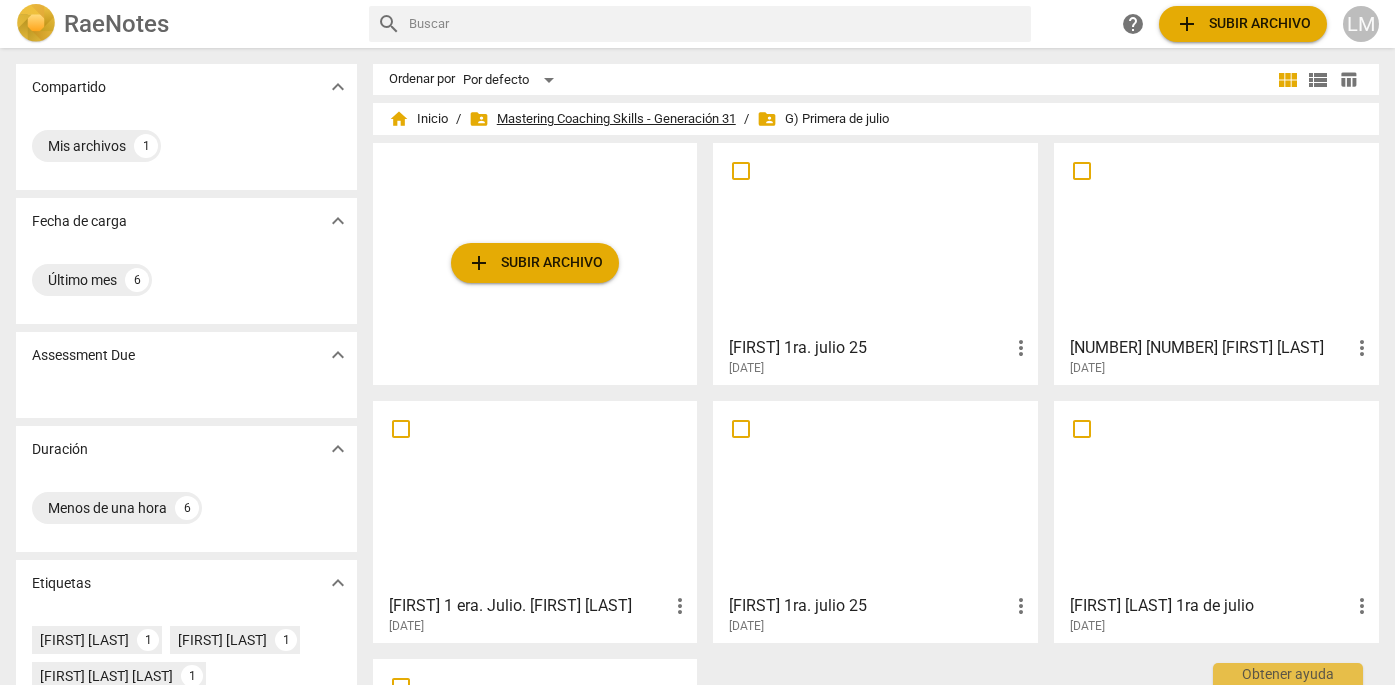 click on "folder_shared Mastering Coaching Skills - Generación 31" at bounding box center (602, 119) 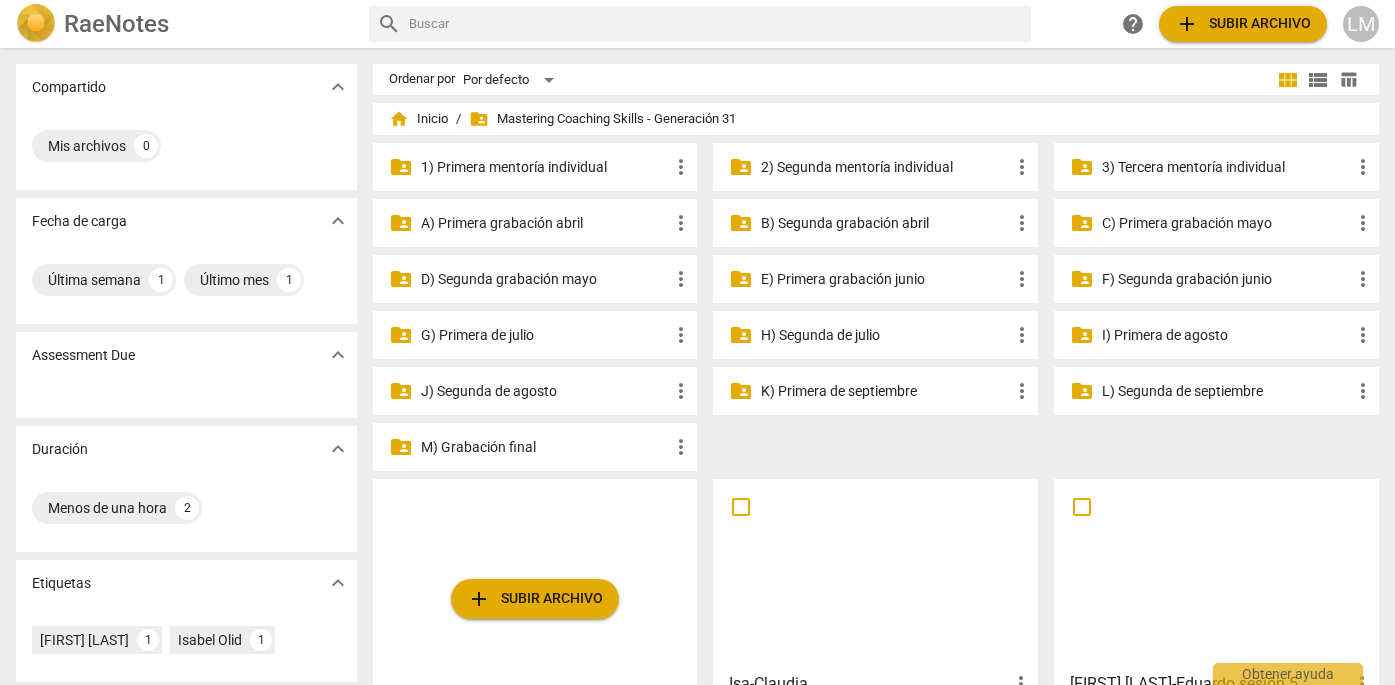 click on "H) Segunda de [MONTH]" at bounding box center (885, 335) 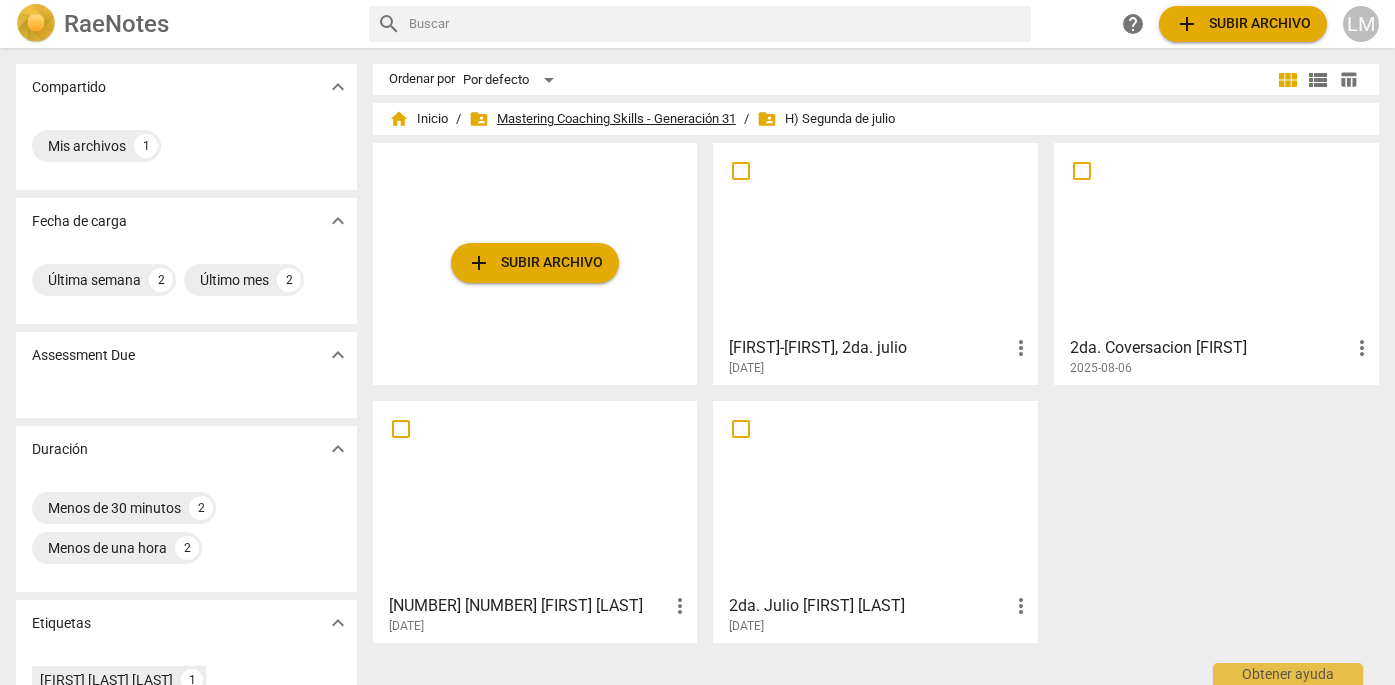 click on "folder_shared Mastering Coaching Skills - Generación 31" at bounding box center [602, 119] 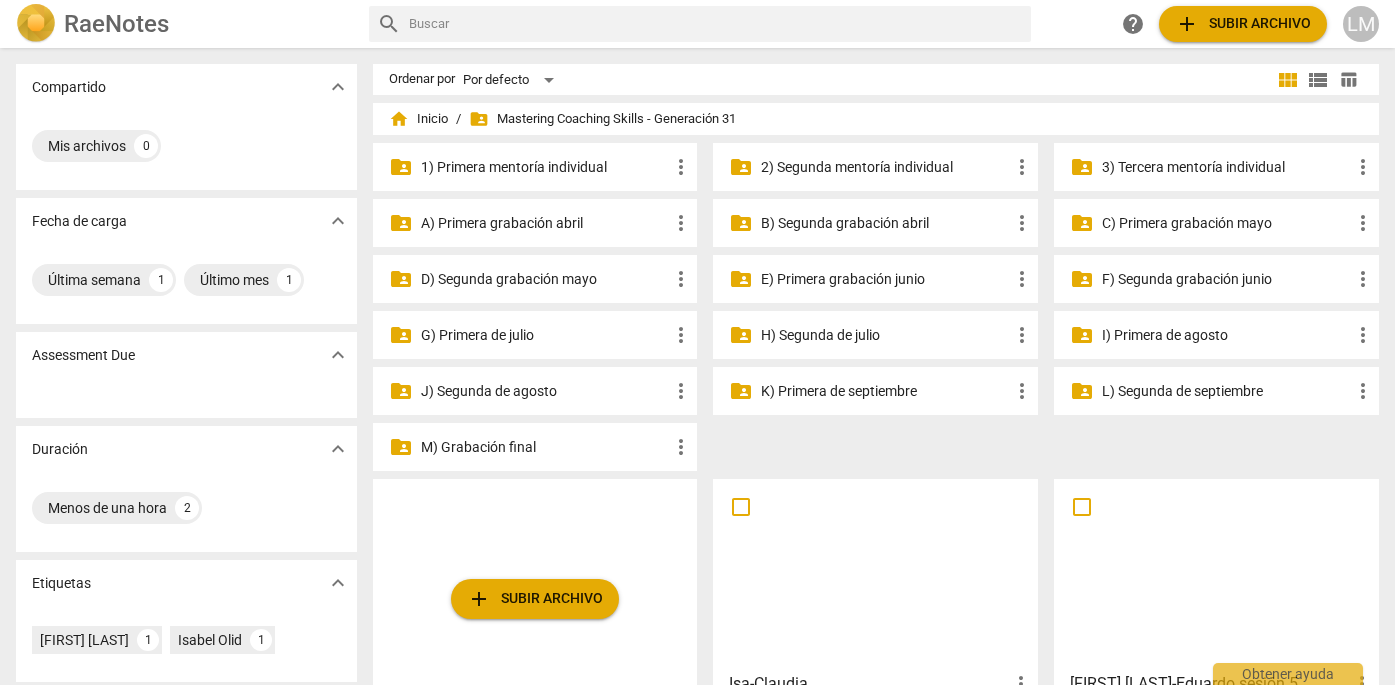 click on "I) Primera de agosto" at bounding box center [1226, 335] 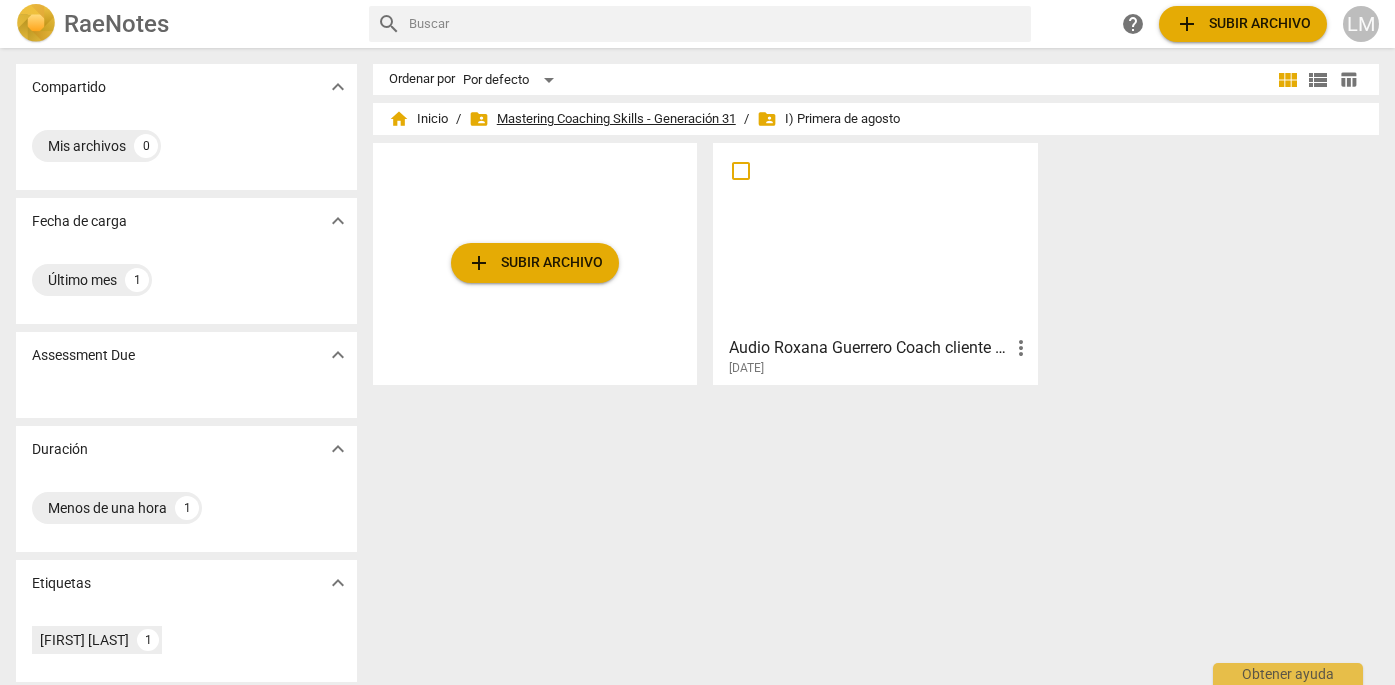 click on "folder_shared Mastering Coaching Skills - Generación 31" at bounding box center [602, 119] 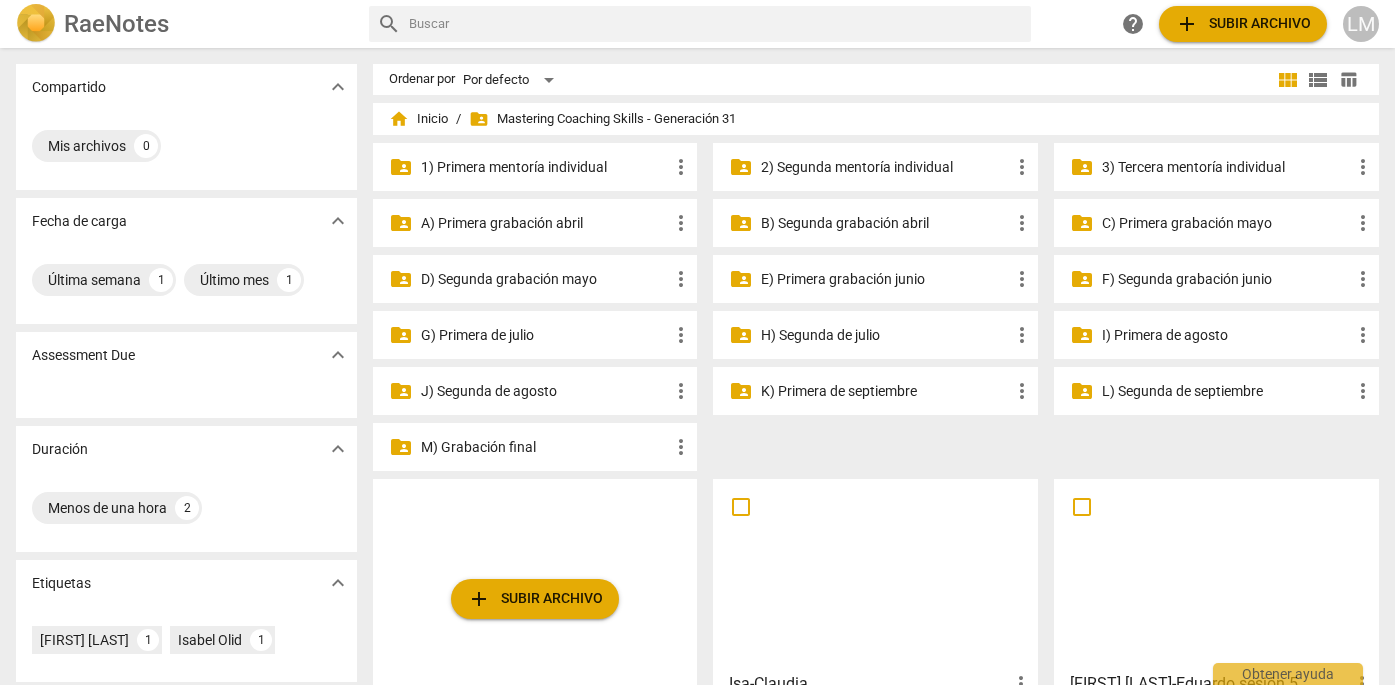 click on "H) Segunda de [MONTH]" at bounding box center (885, 335) 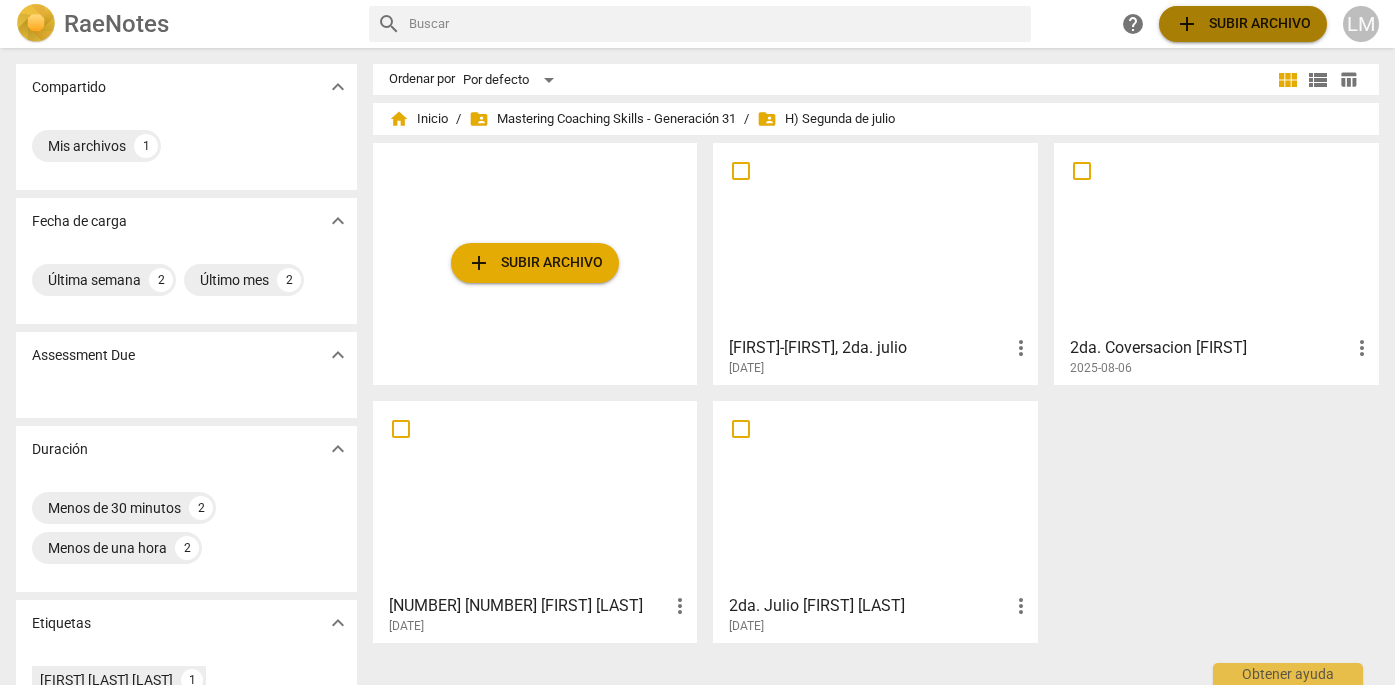 click on "add Subir archivo" at bounding box center (1243, 24) 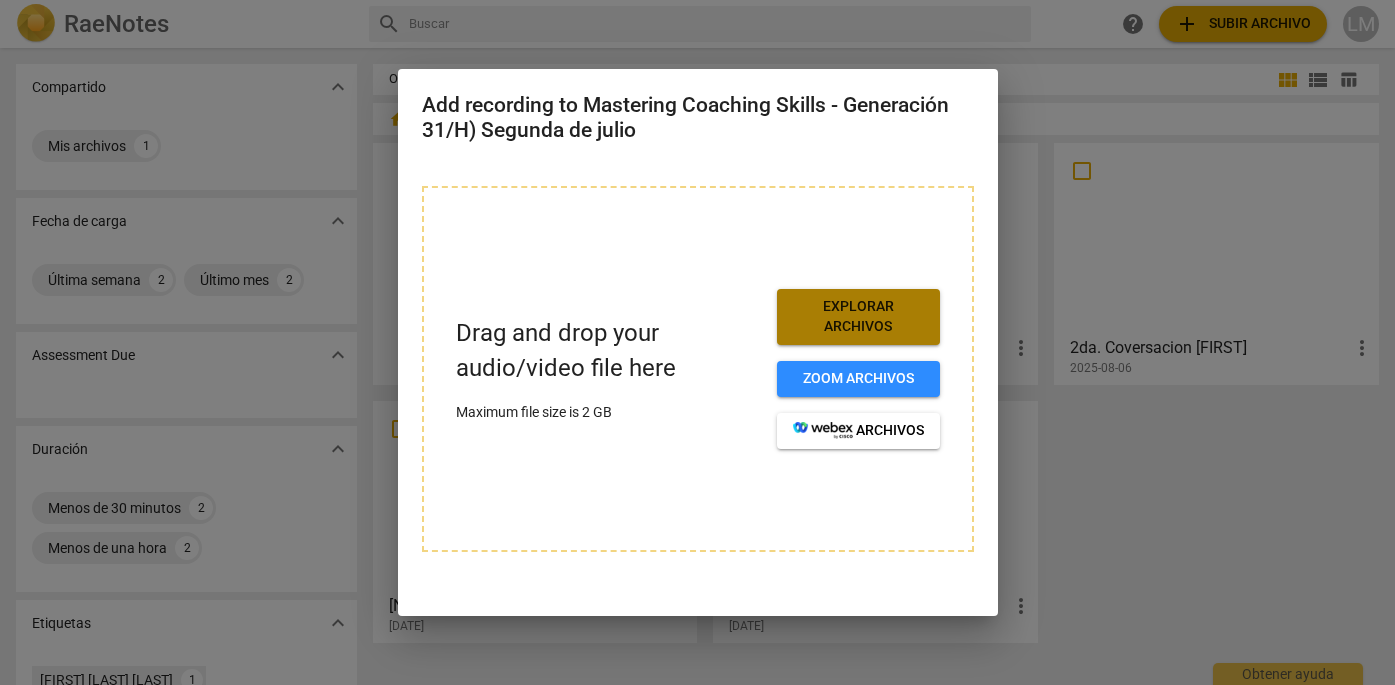 click on "Explorar archivos" at bounding box center [858, 316] 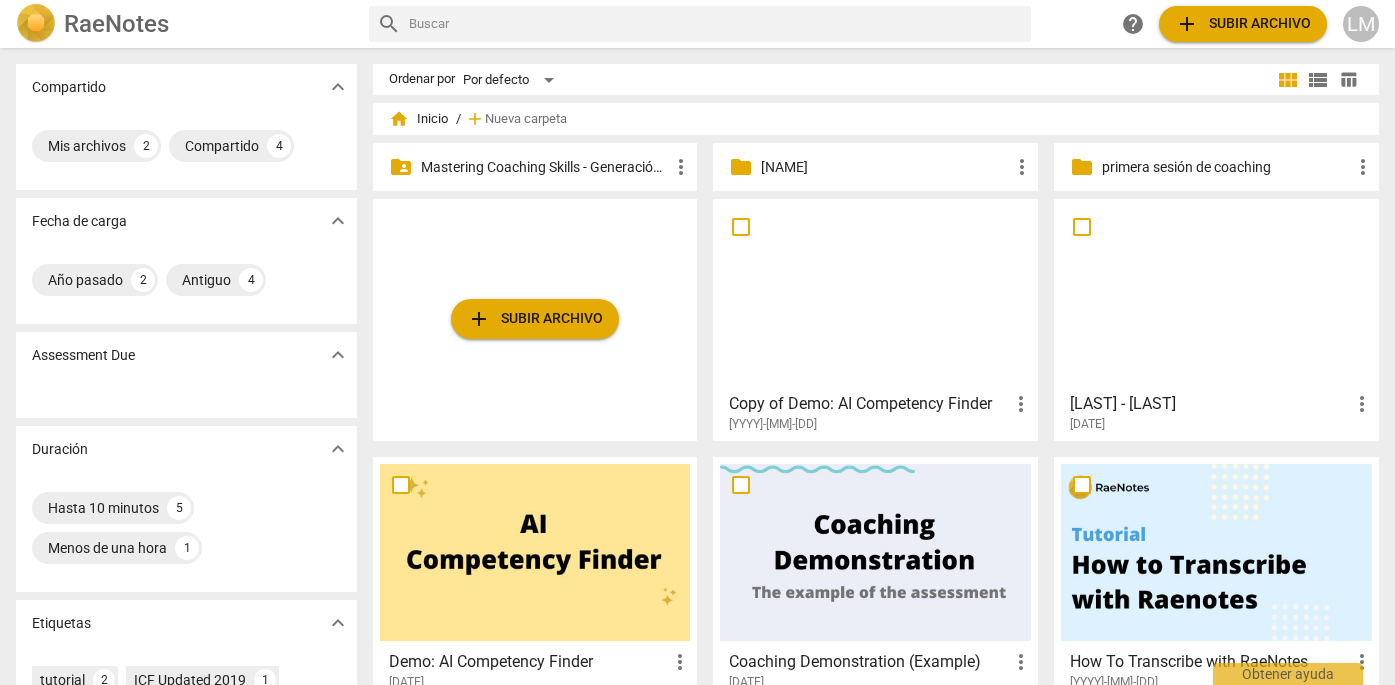 scroll, scrollTop: 0, scrollLeft: 0, axis: both 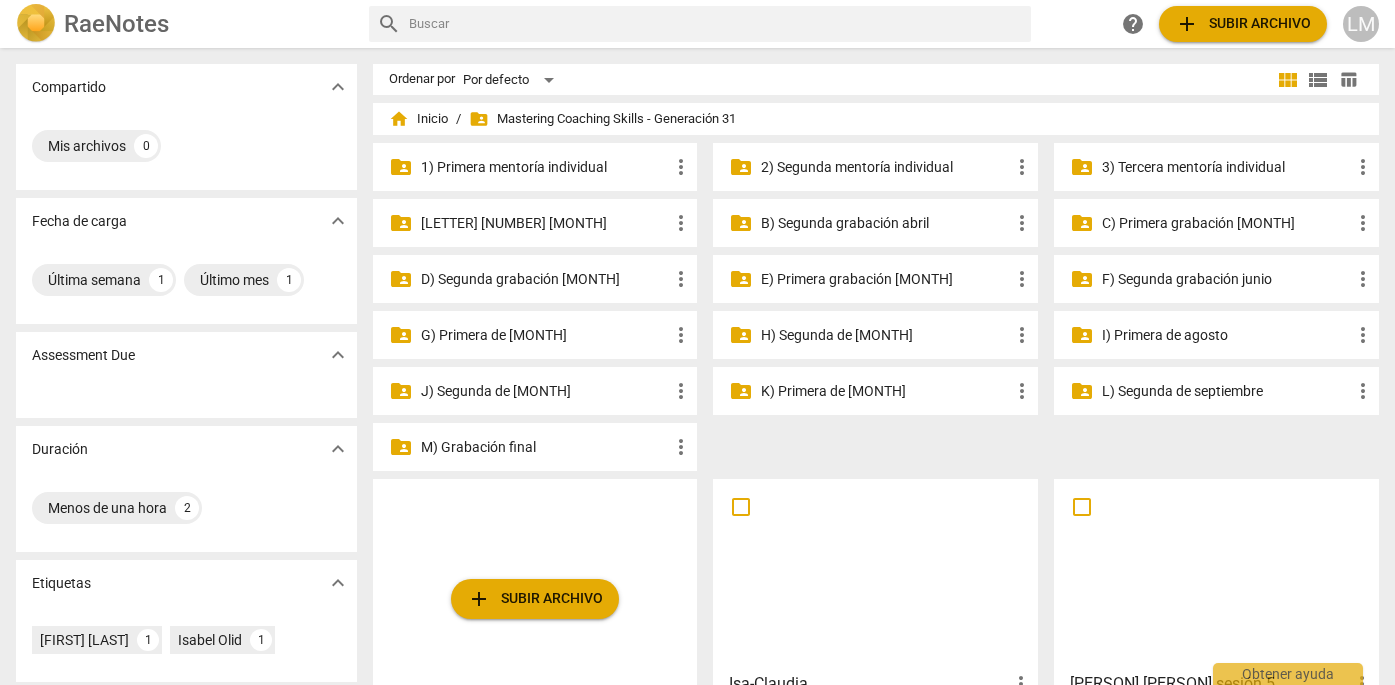 click on "add Subir archivo" at bounding box center (1243, 24) 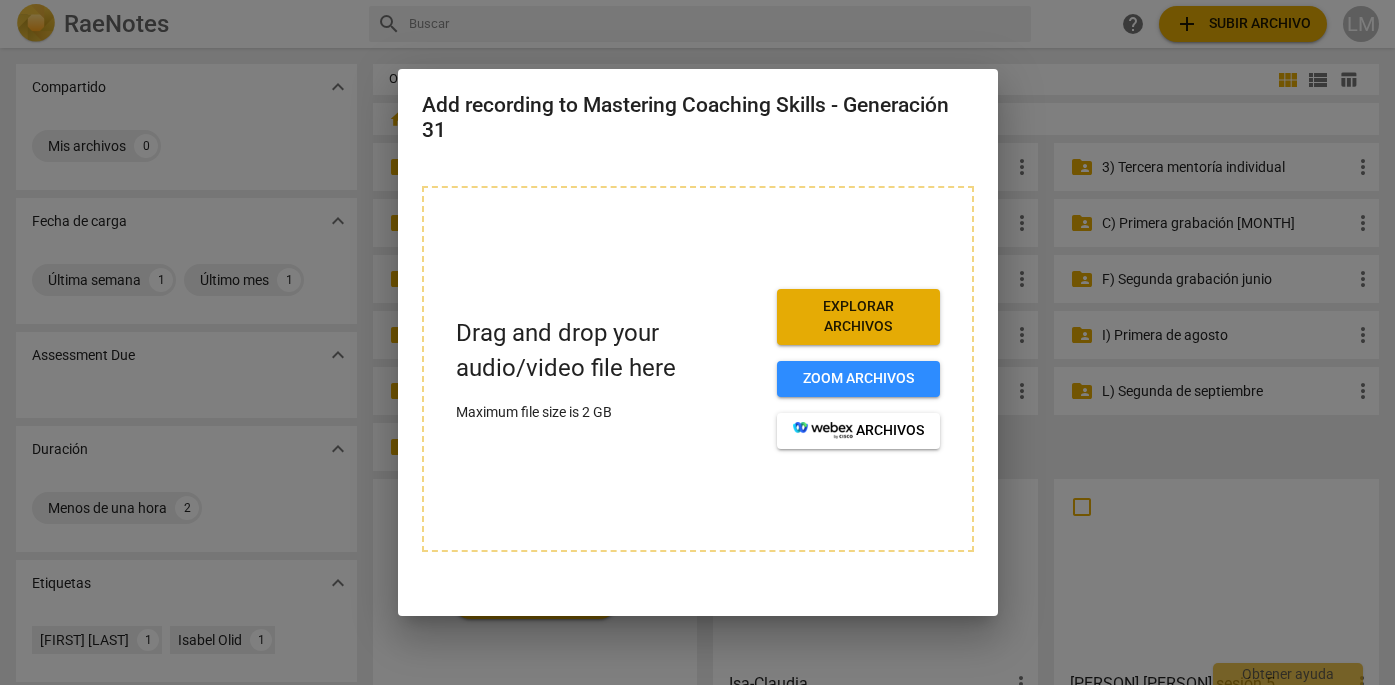 click at bounding box center (697, 342) 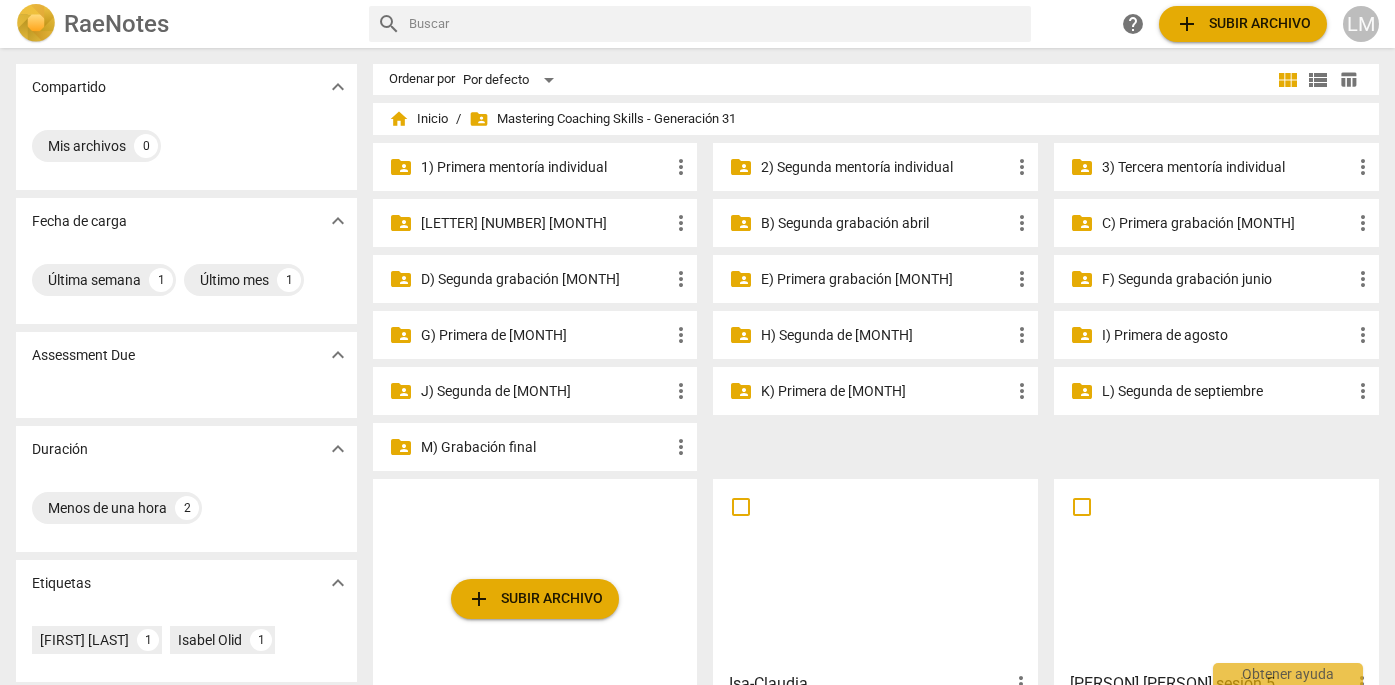 click on "H) Segunda de [MONTH]" at bounding box center [885, 335] 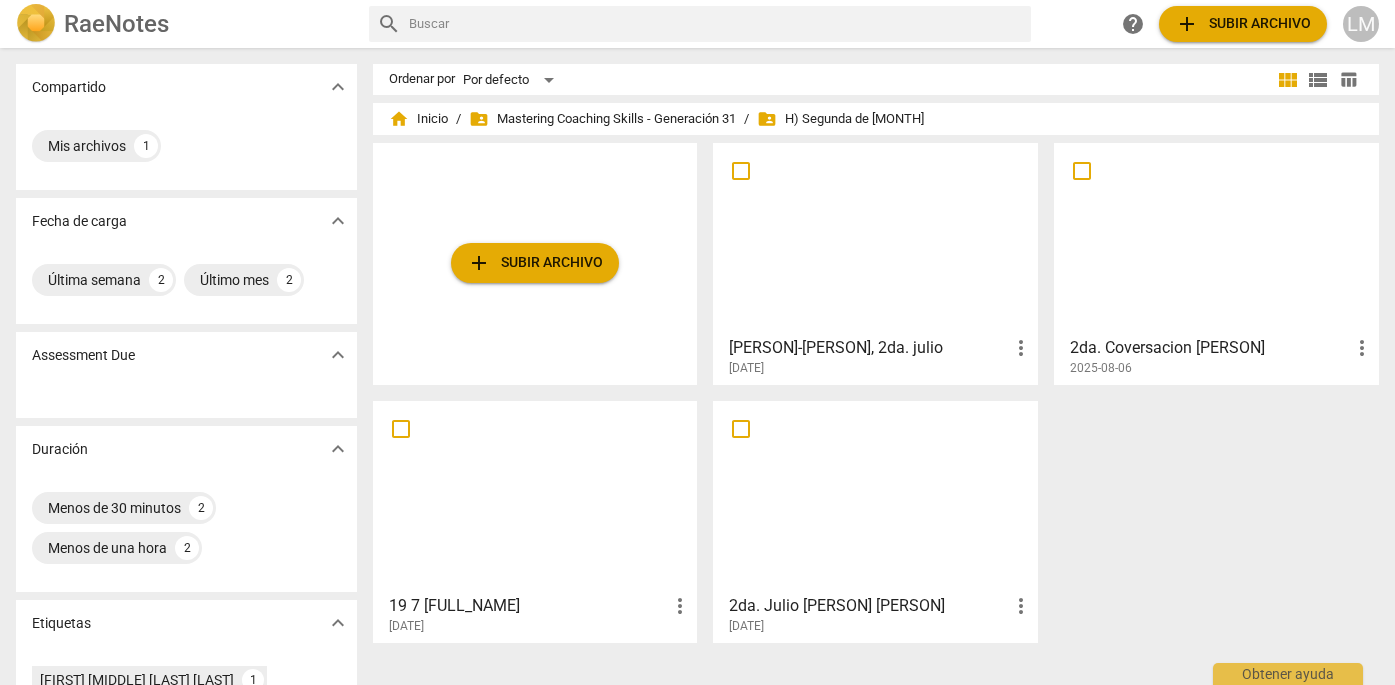 click on "add Subir archivo" at bounding box center (1243, 24) 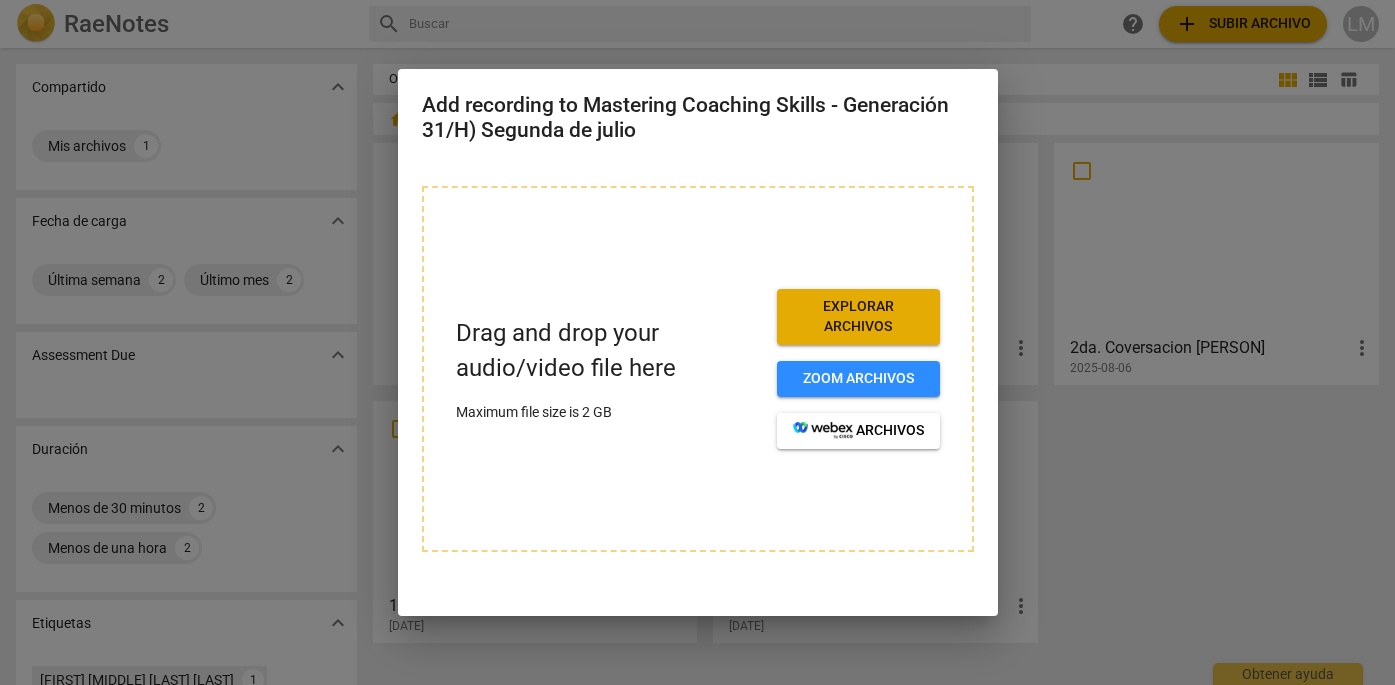 click at bounding box center (697, 342) 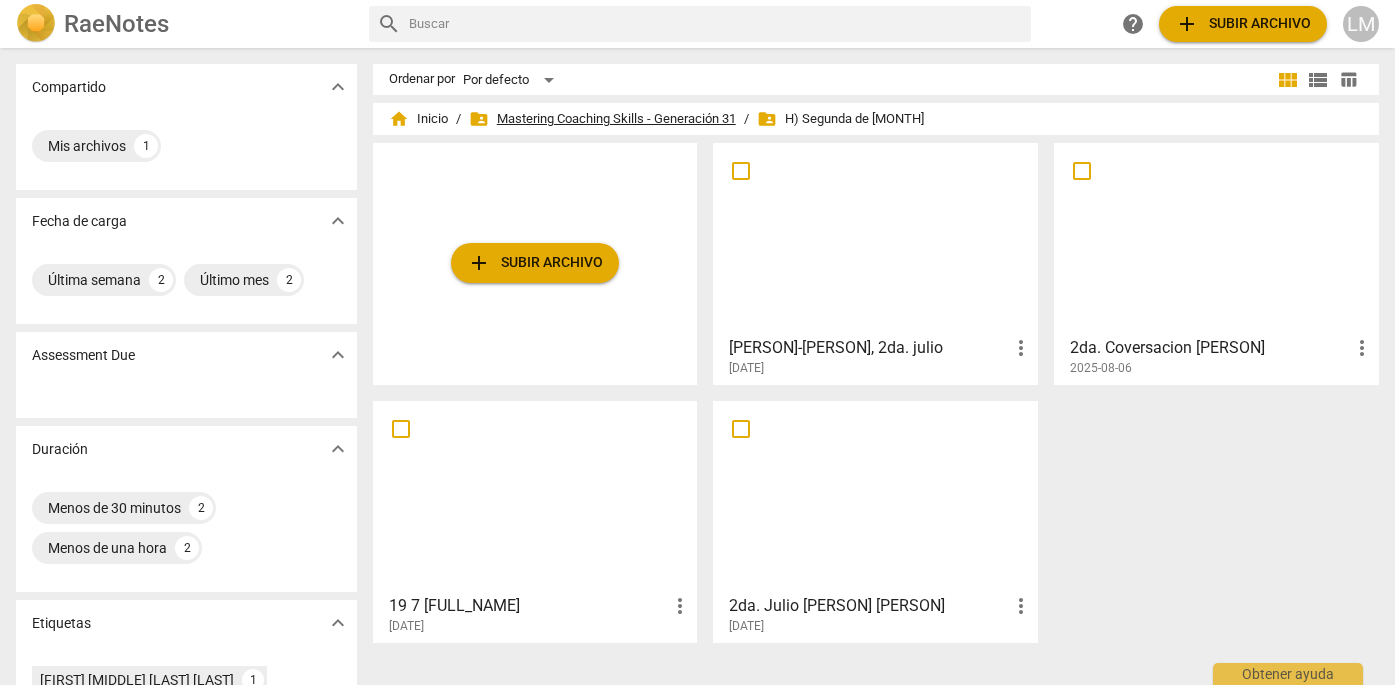 click on "folder_shared Mastering Coaching Skills - Generación 31" at bounding box center (602, 119) 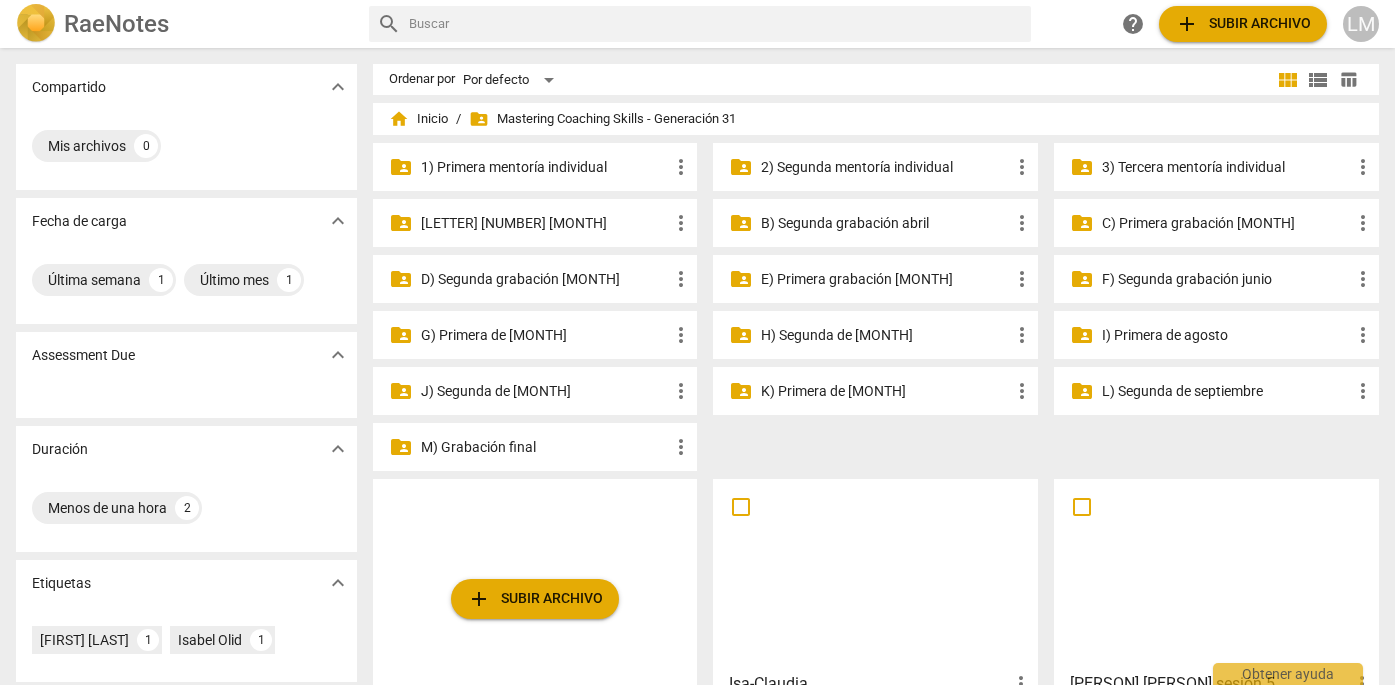 click on "E) Primera grabación [MONTH]" at bounding box center (885, 279) 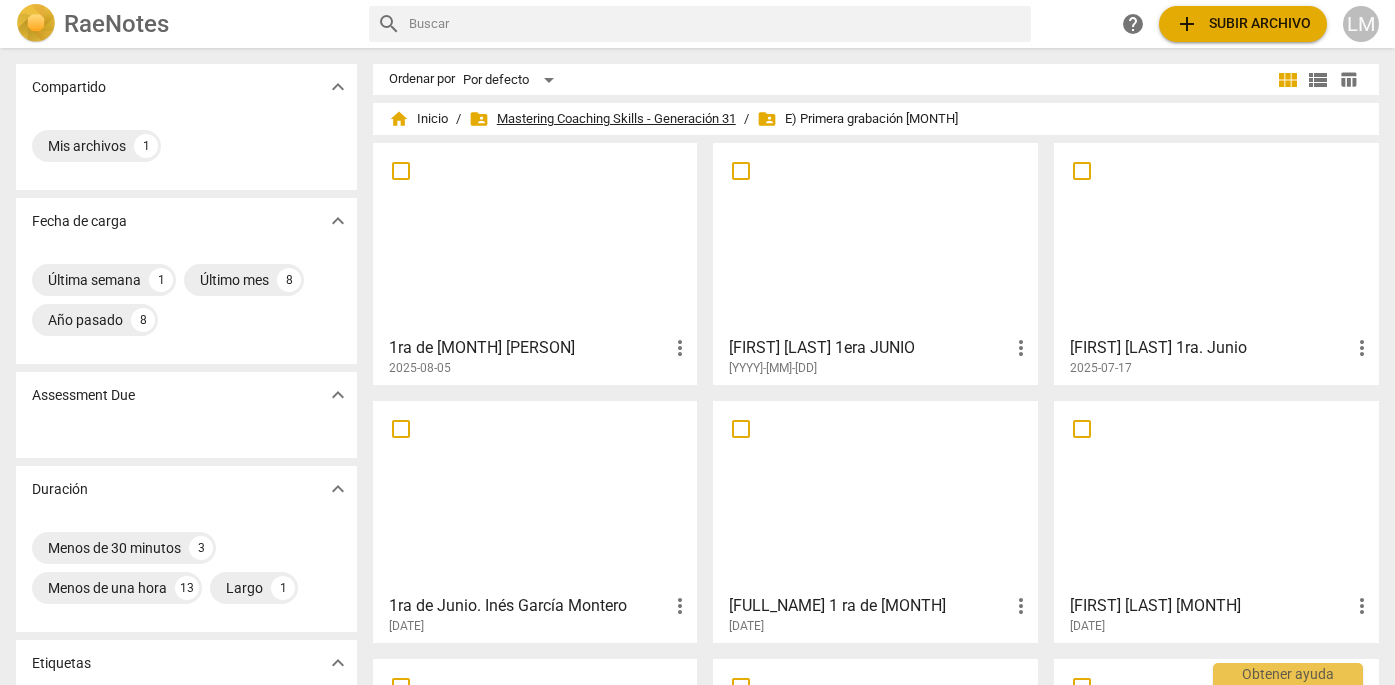 click on "folder_shared Mastering Coaching Skills - Generación 31" at bounding box center (602, 119) 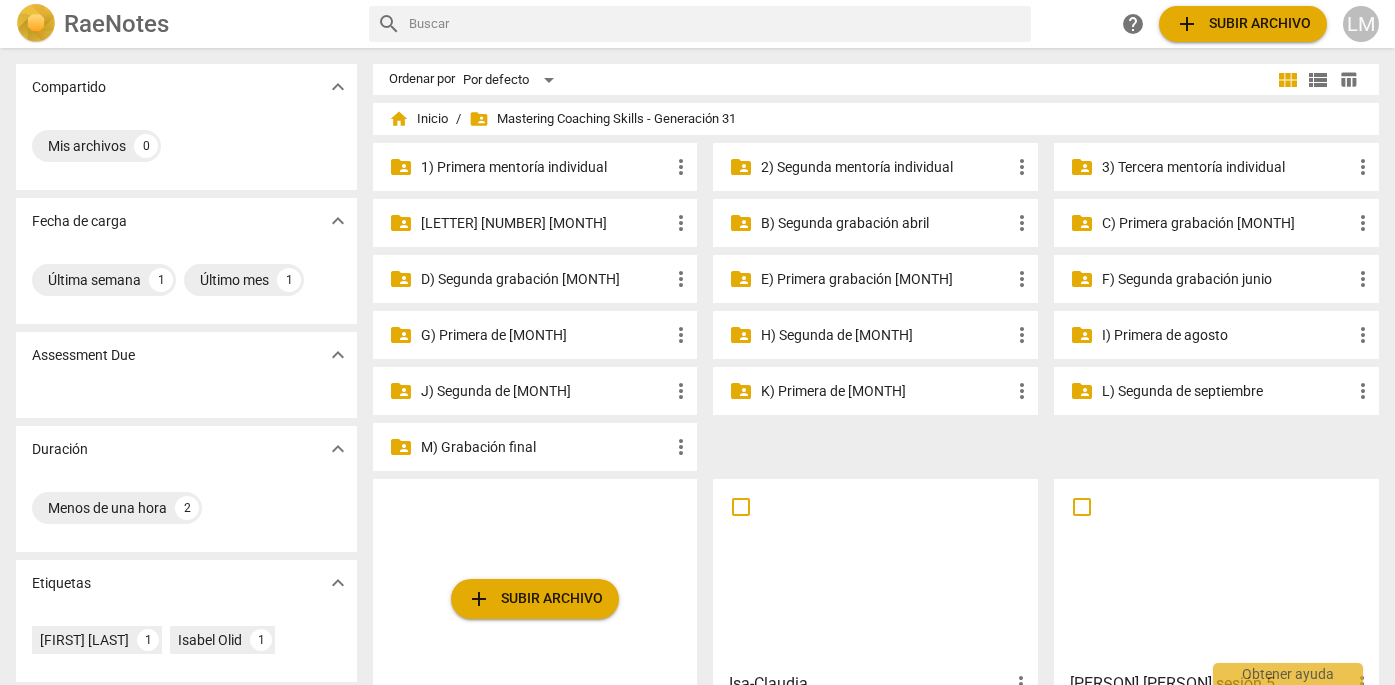 click on "G) Primera de [MONTH]" at bounding box center [545, 335] 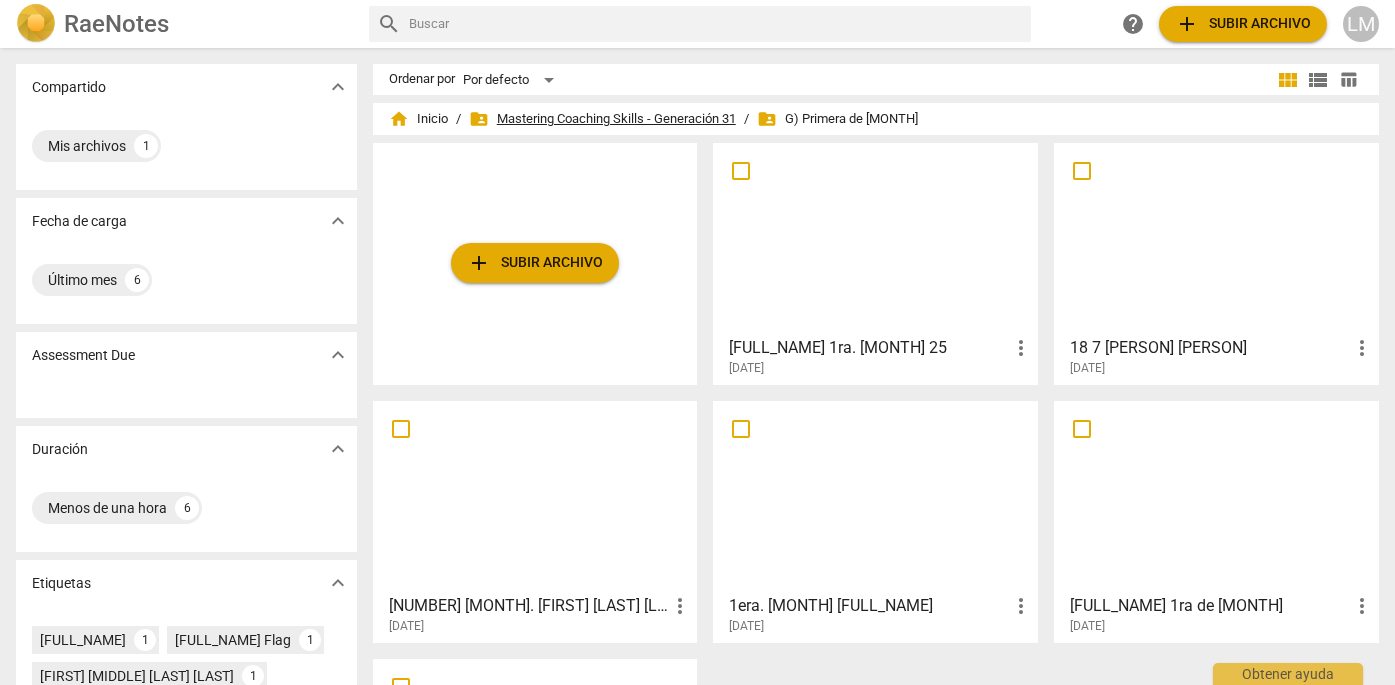 click on "folder_shared Mastering Coaching Skills - Generación 31" at bounding box center [602, 119] 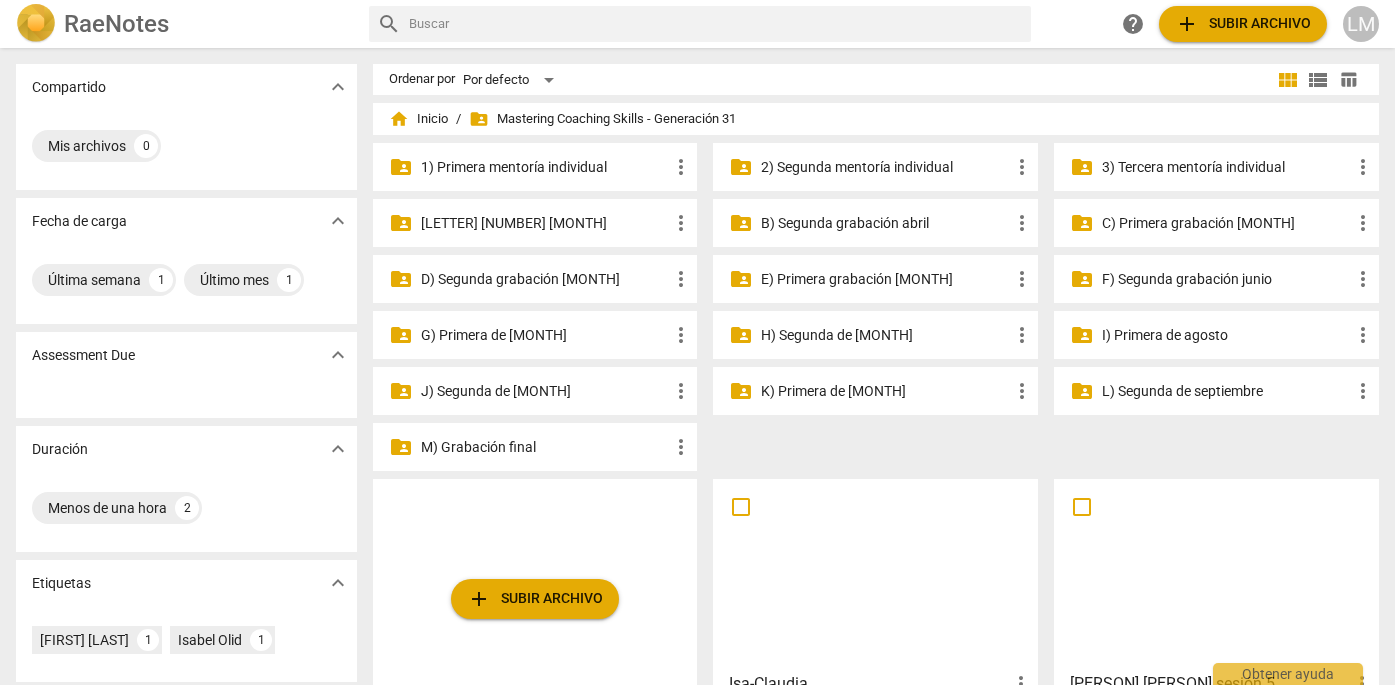 click on "I) Primera de agosto" at bounding box center (1226, 335) 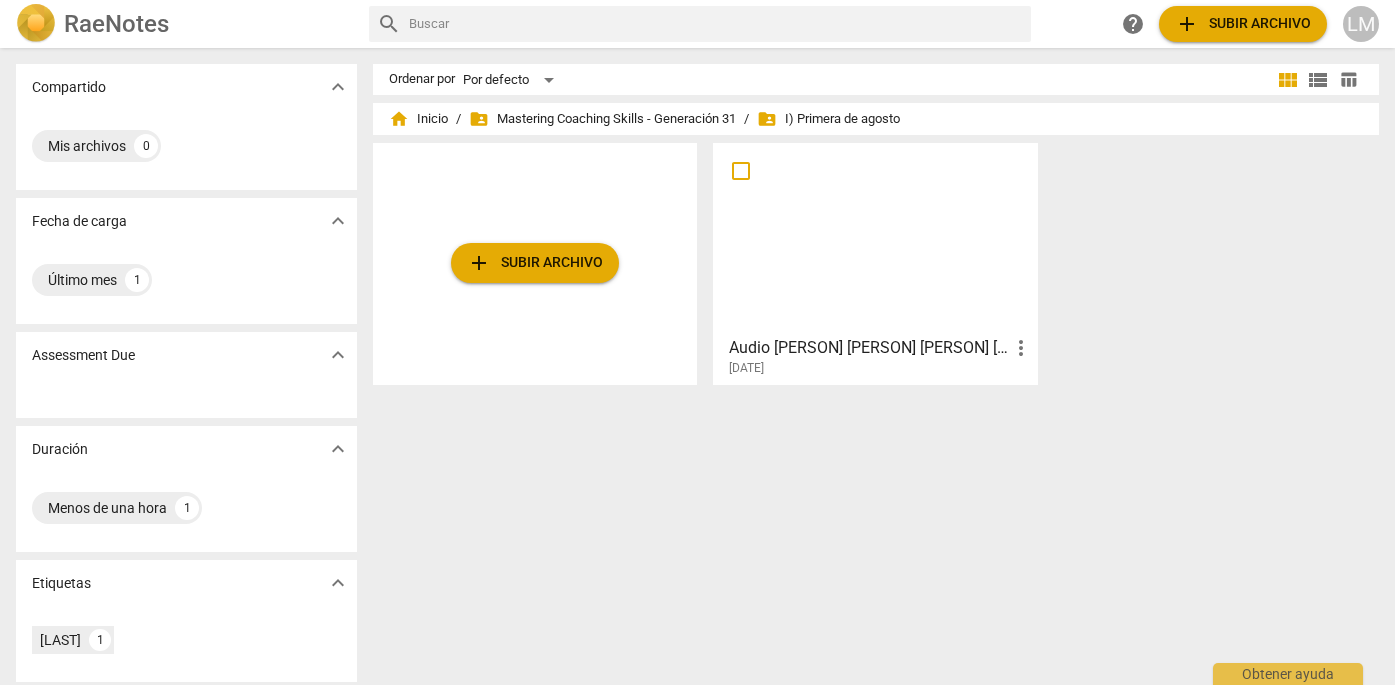 click on "add Subir archivo" at bounding box center [535, 263] 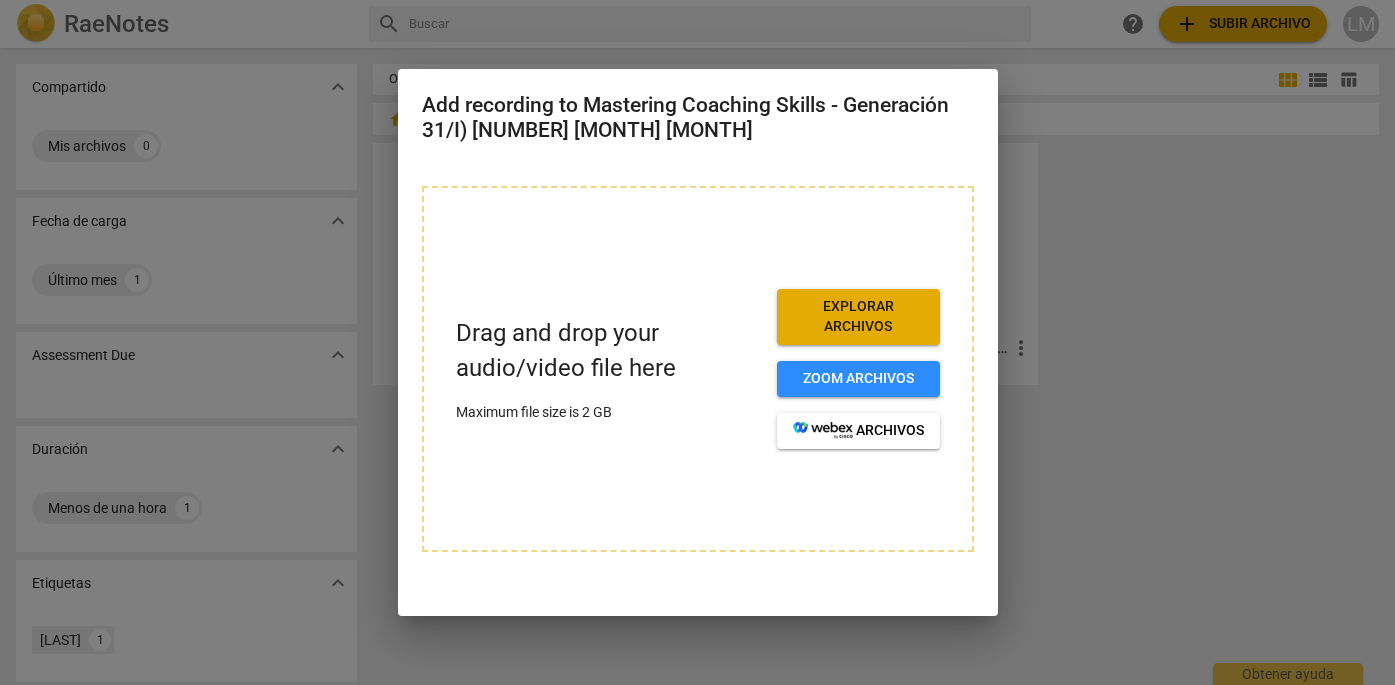 click on "Explorar archivos" at bounding box center (858, 316) 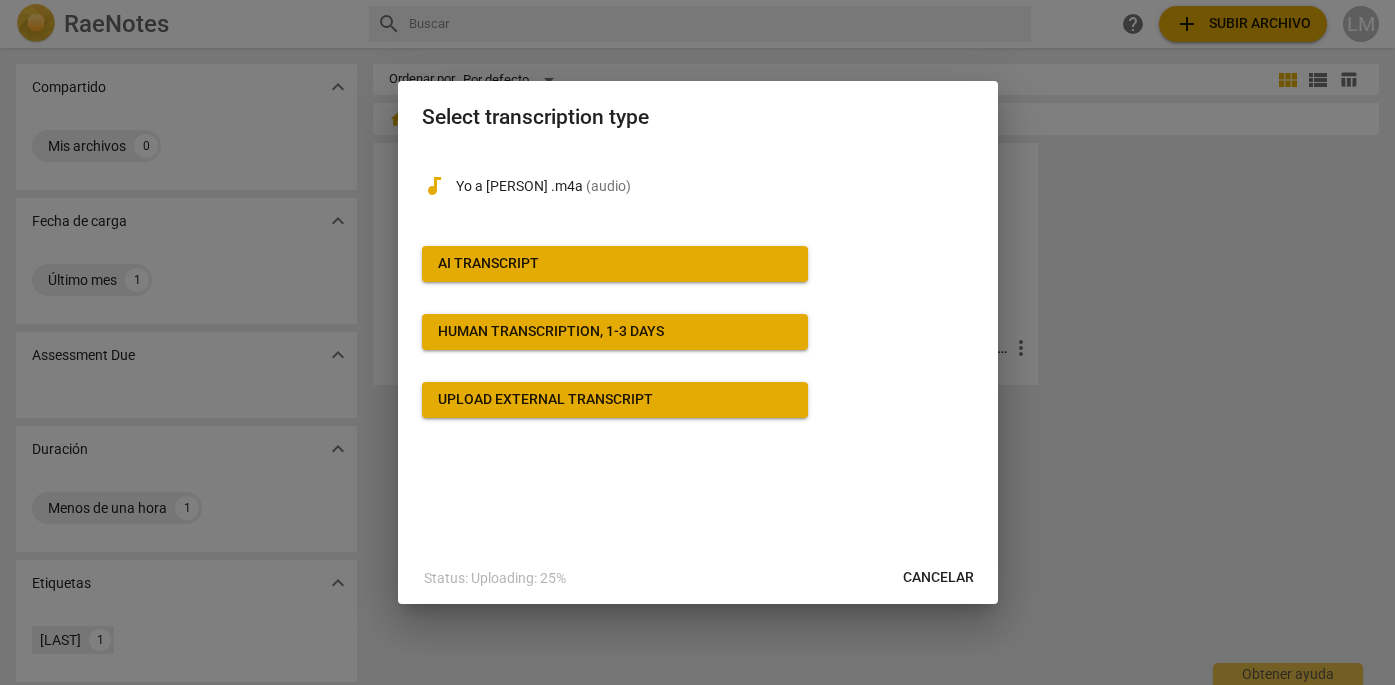 click on "AI Transcript" at bounding box center (615, 264) 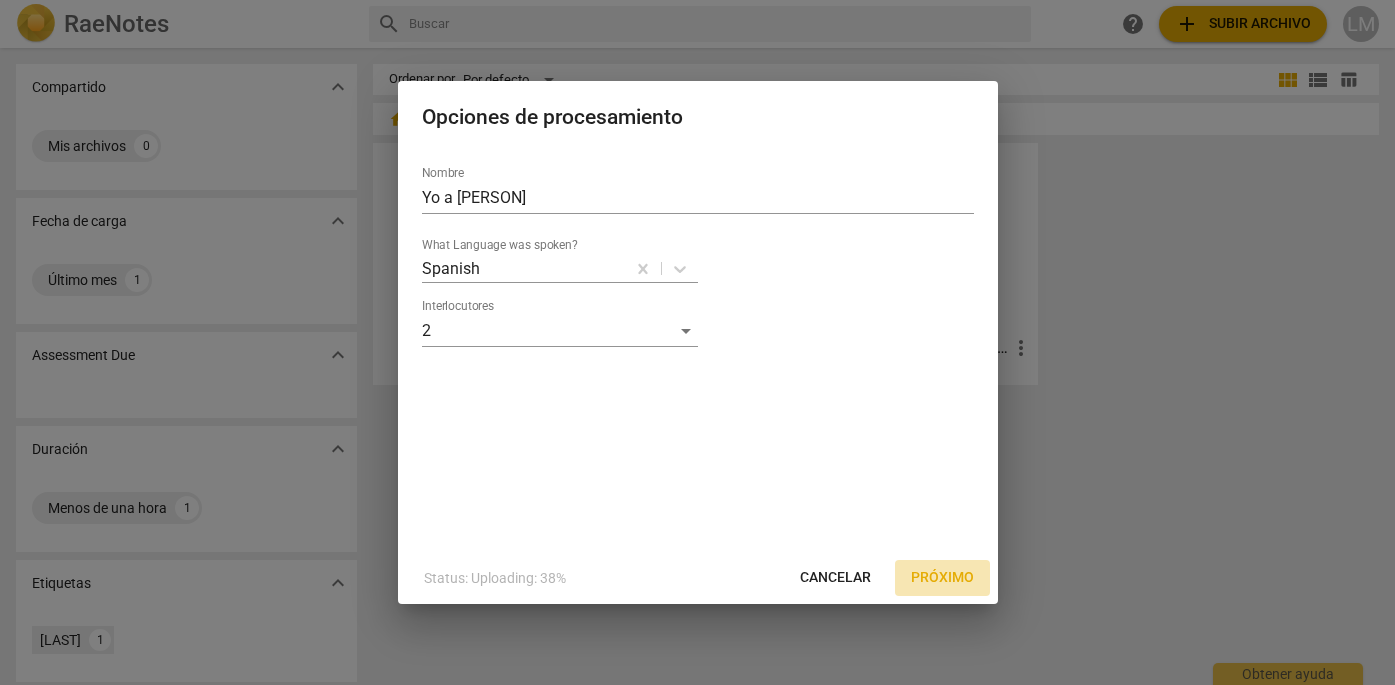 click on "Próximo" at bounding box center [942, 578] 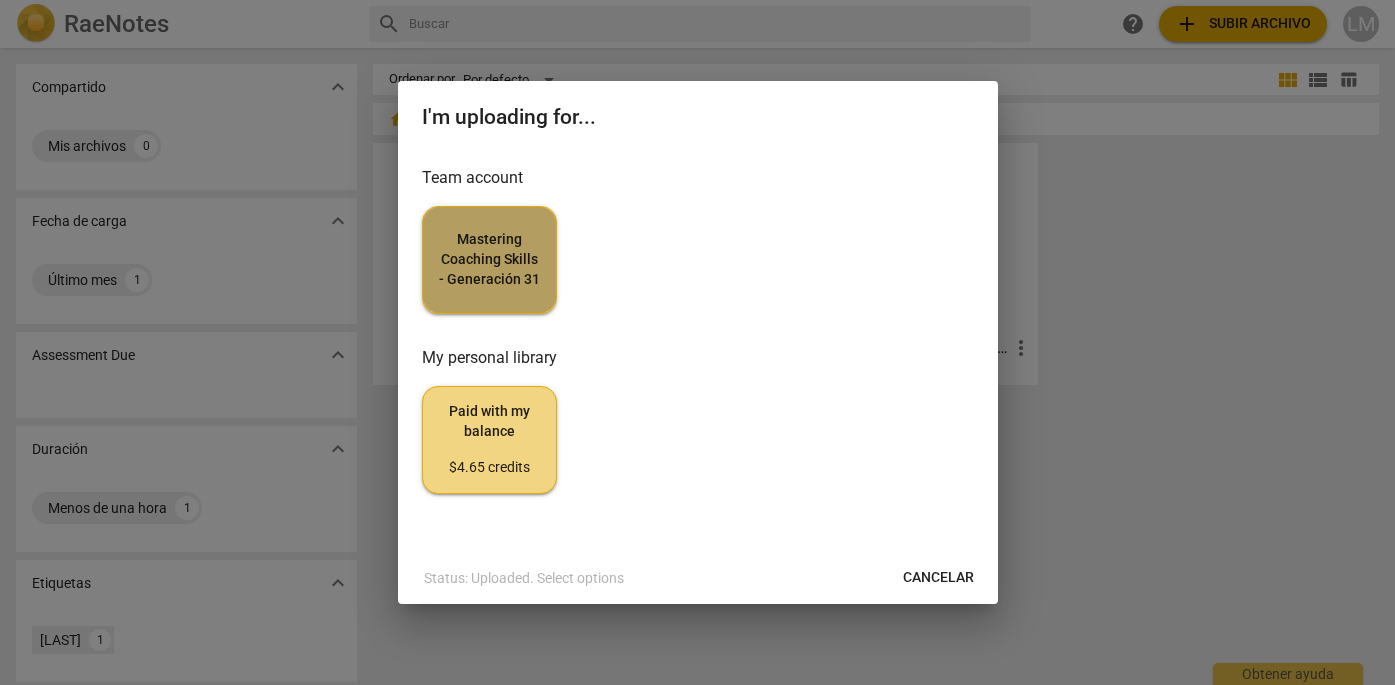 click on "Mastering Coaching Skills - Generación 31" at bounding box center [489, 259] 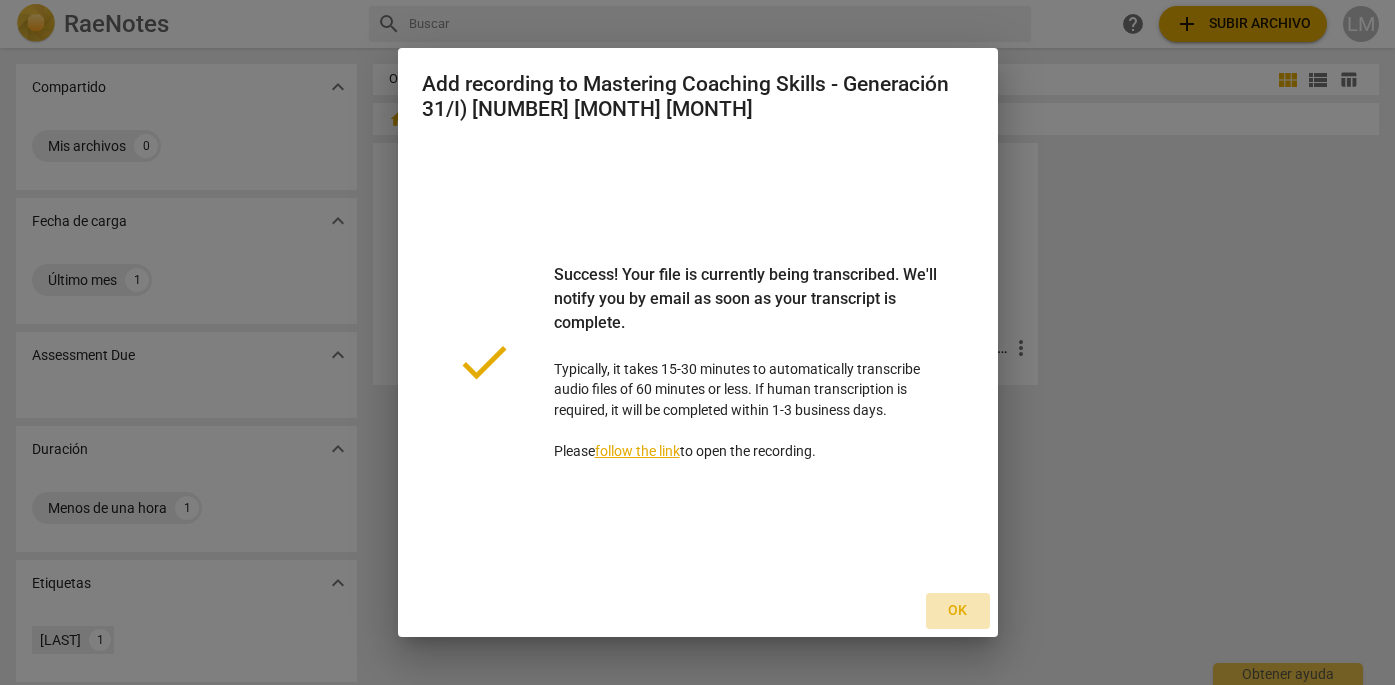 click on "Ok" at bounding box center (958, 611) 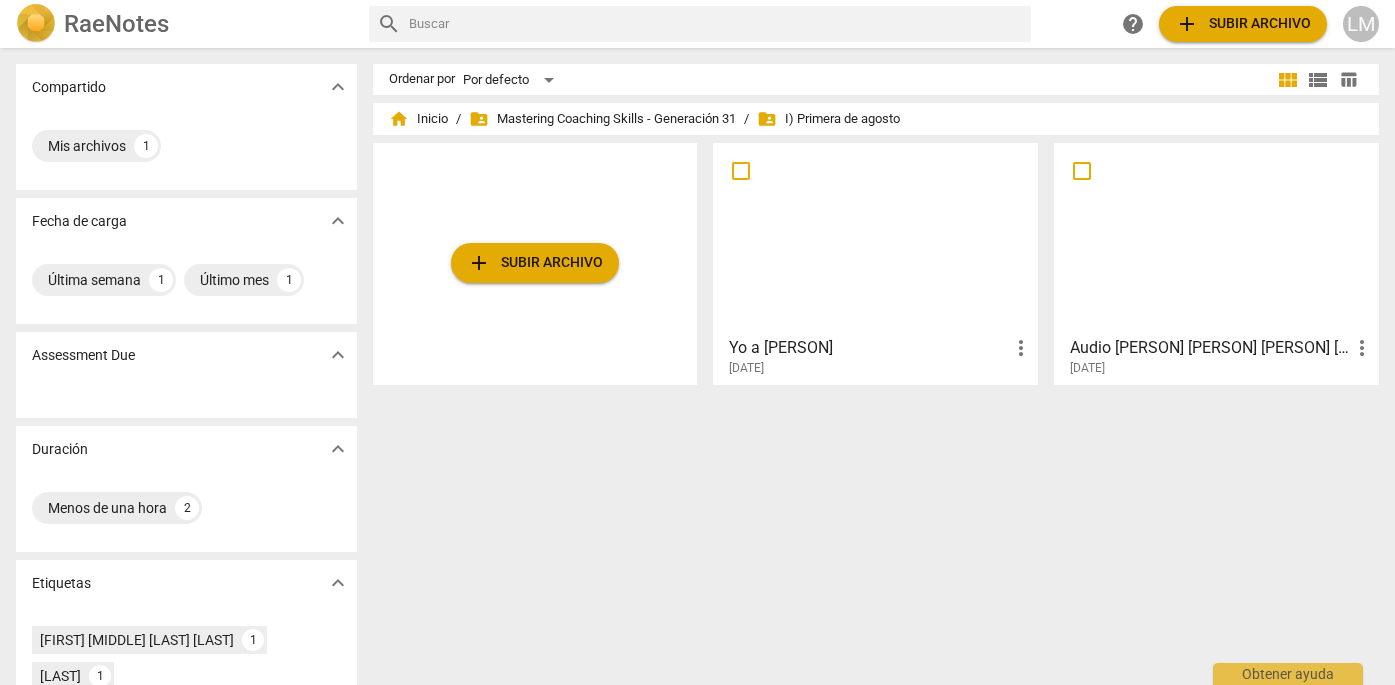 click at bounding box center [875, 238] 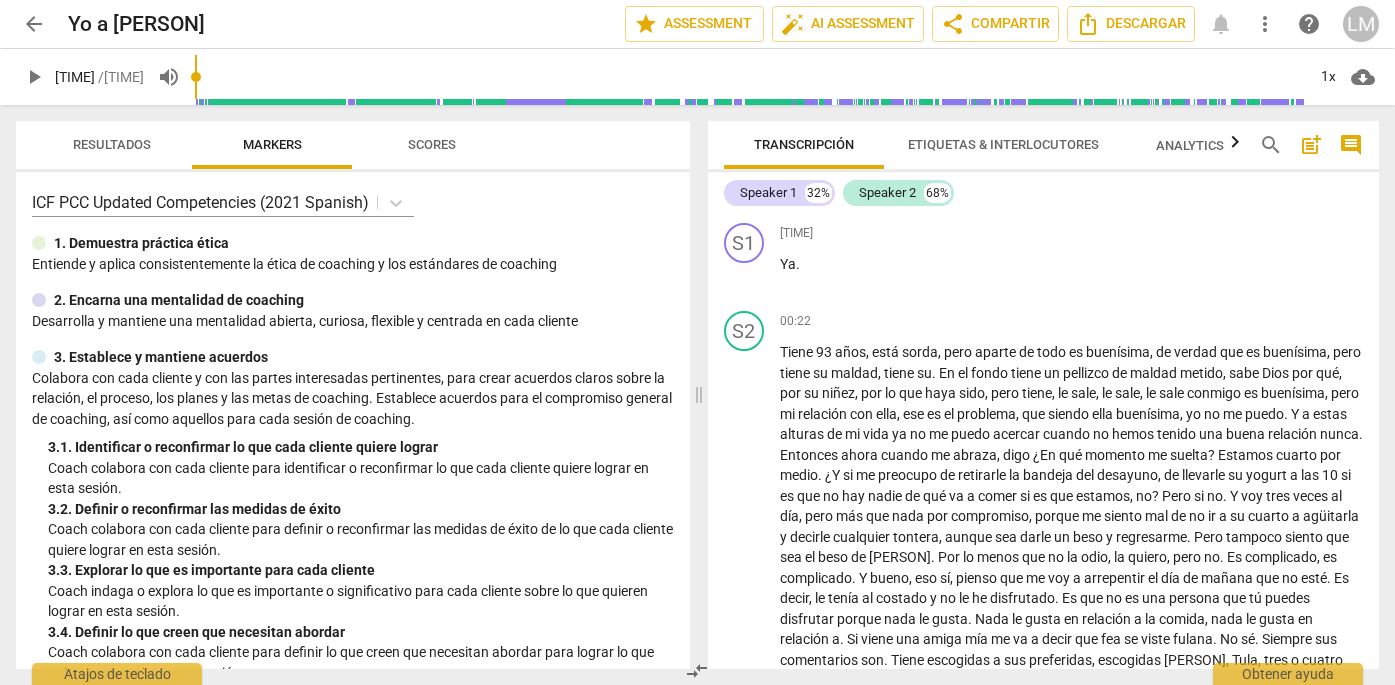 scroll, scrollTop: 353, scrollLeft: 0, axis: vertical 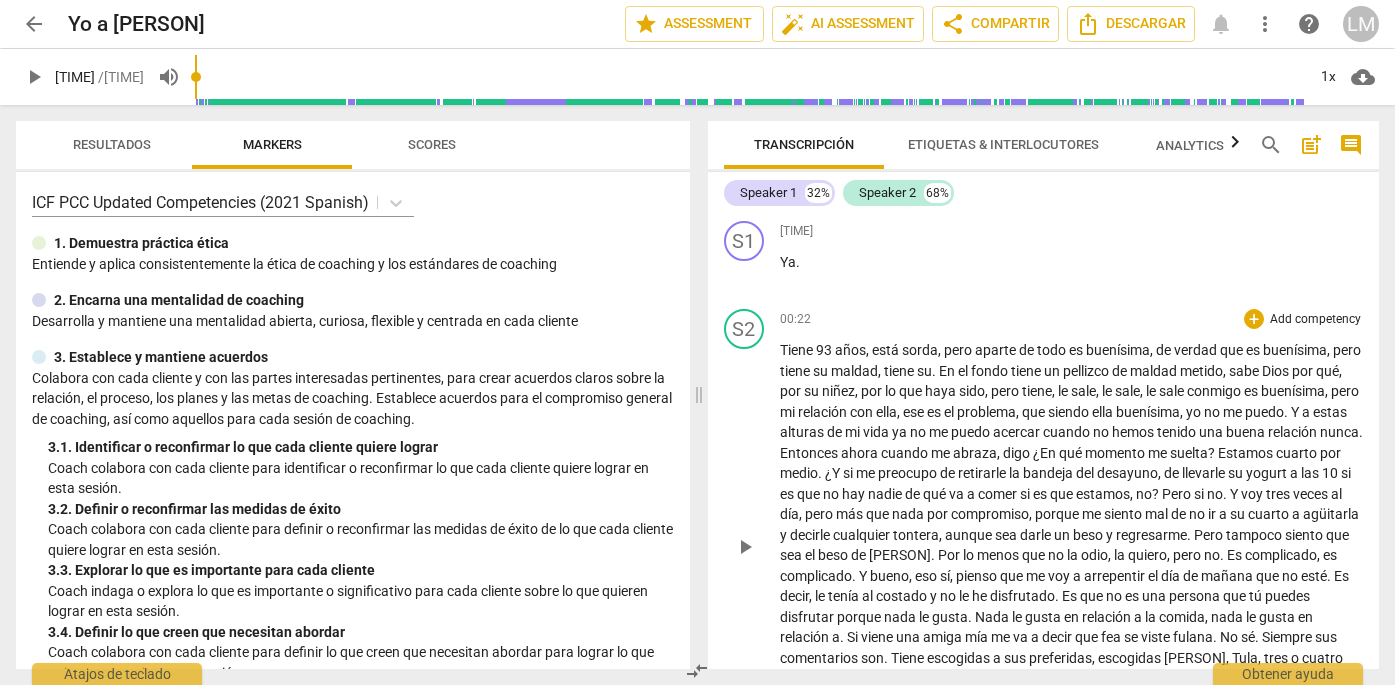 click on "sale" at bounding box center (1173, 391) 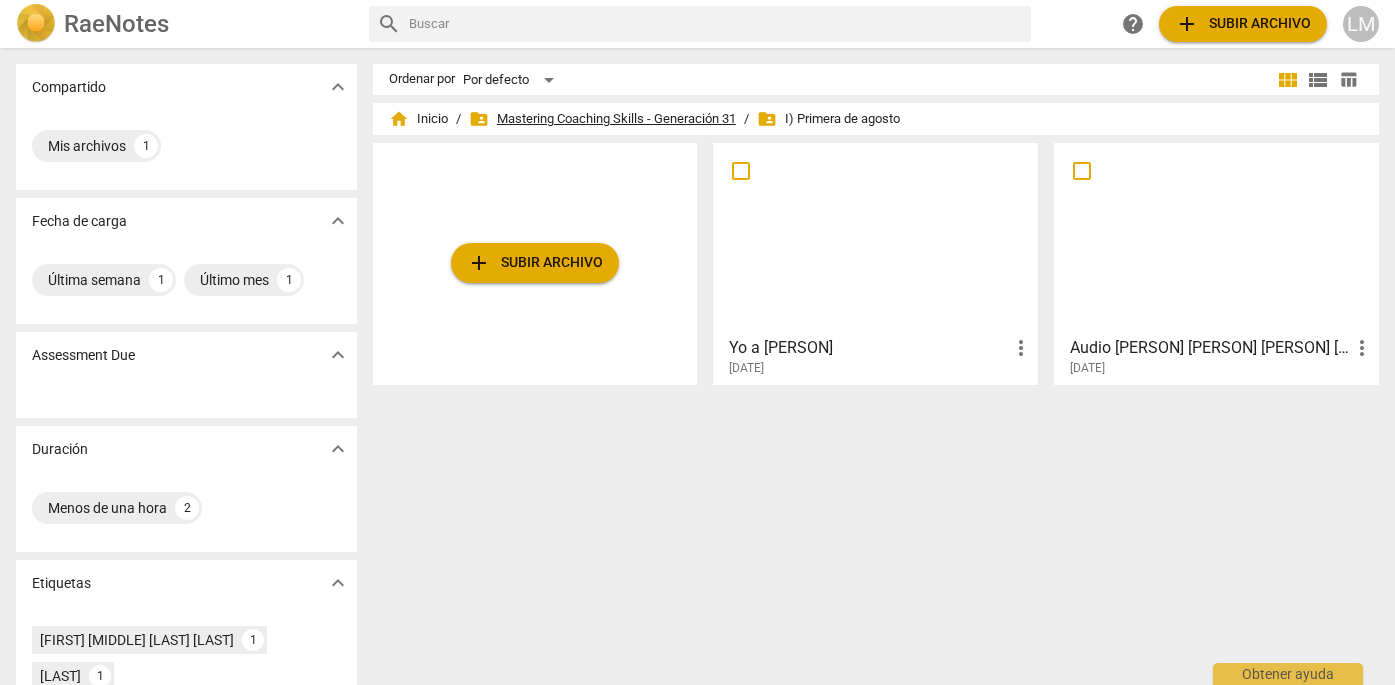click on "folder_shared Mastering Coaching Skills - Generación 31" at bounding box center [602, 119] 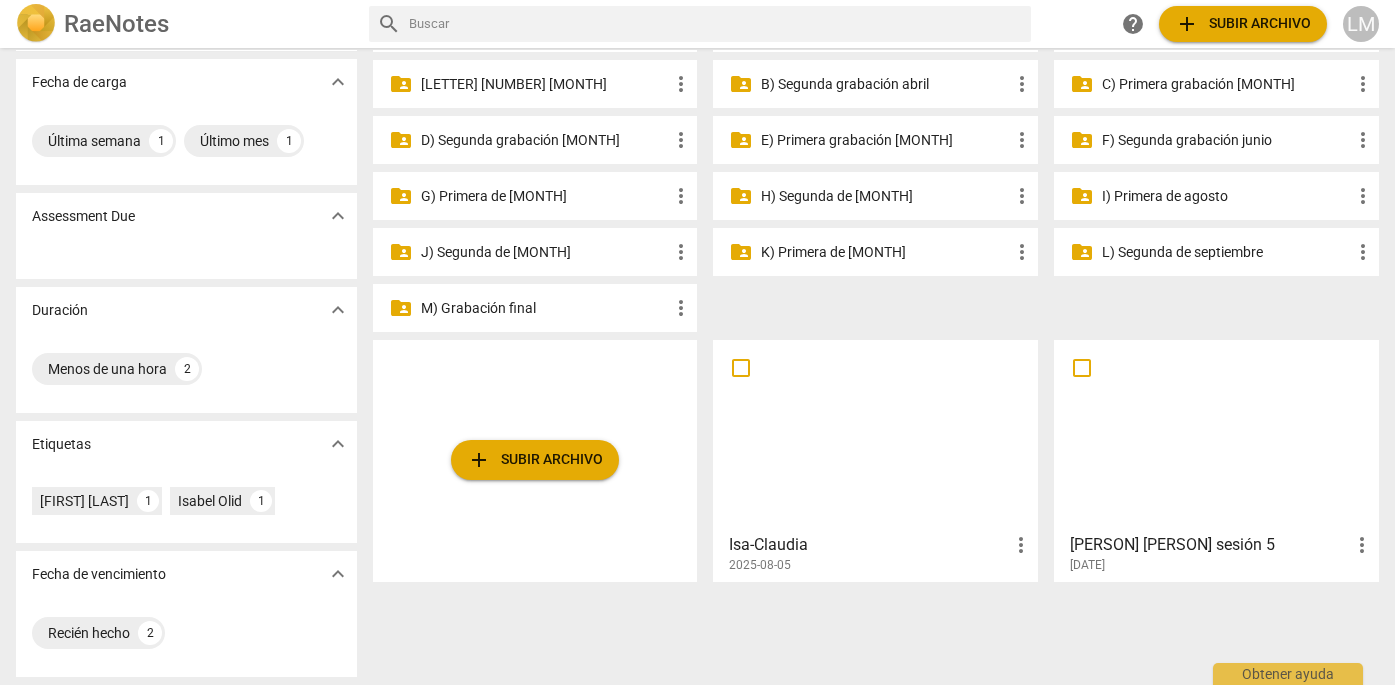 scroll, scrollTop: 139, scrollLeft: 0, axis: vertical 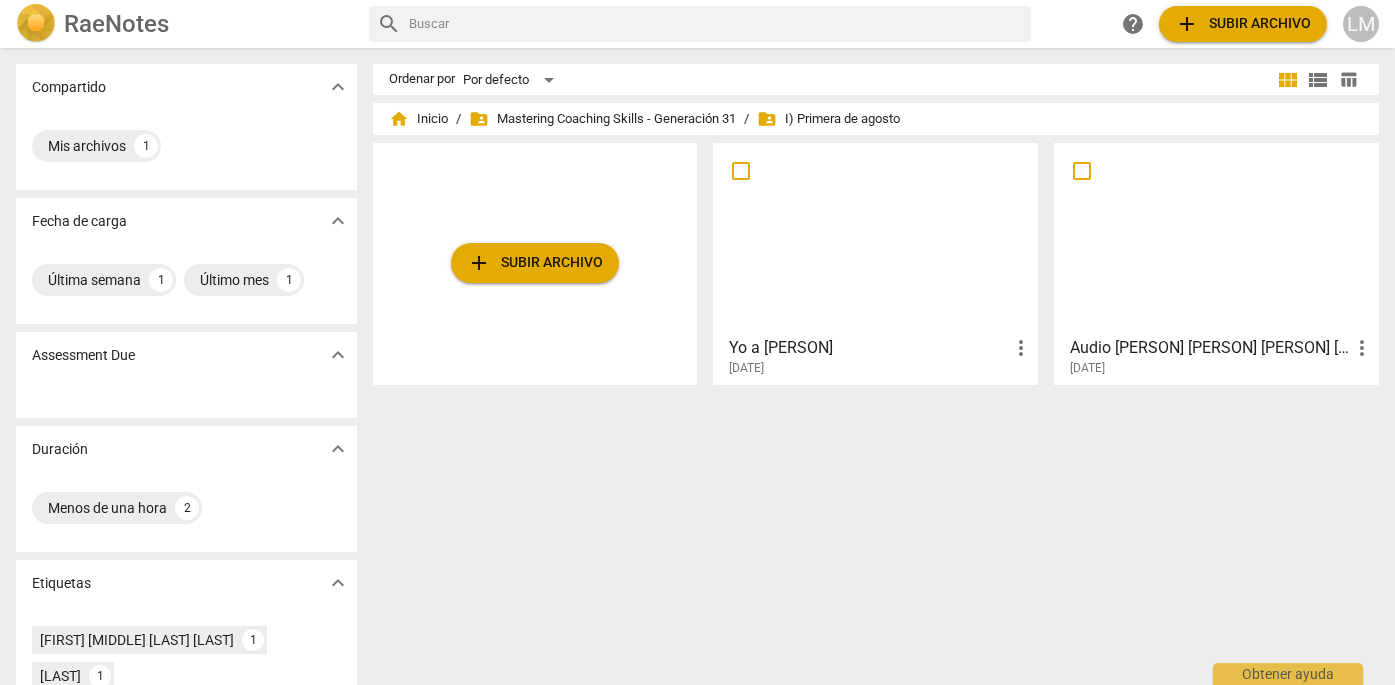 click at bounding box center (875, 238) 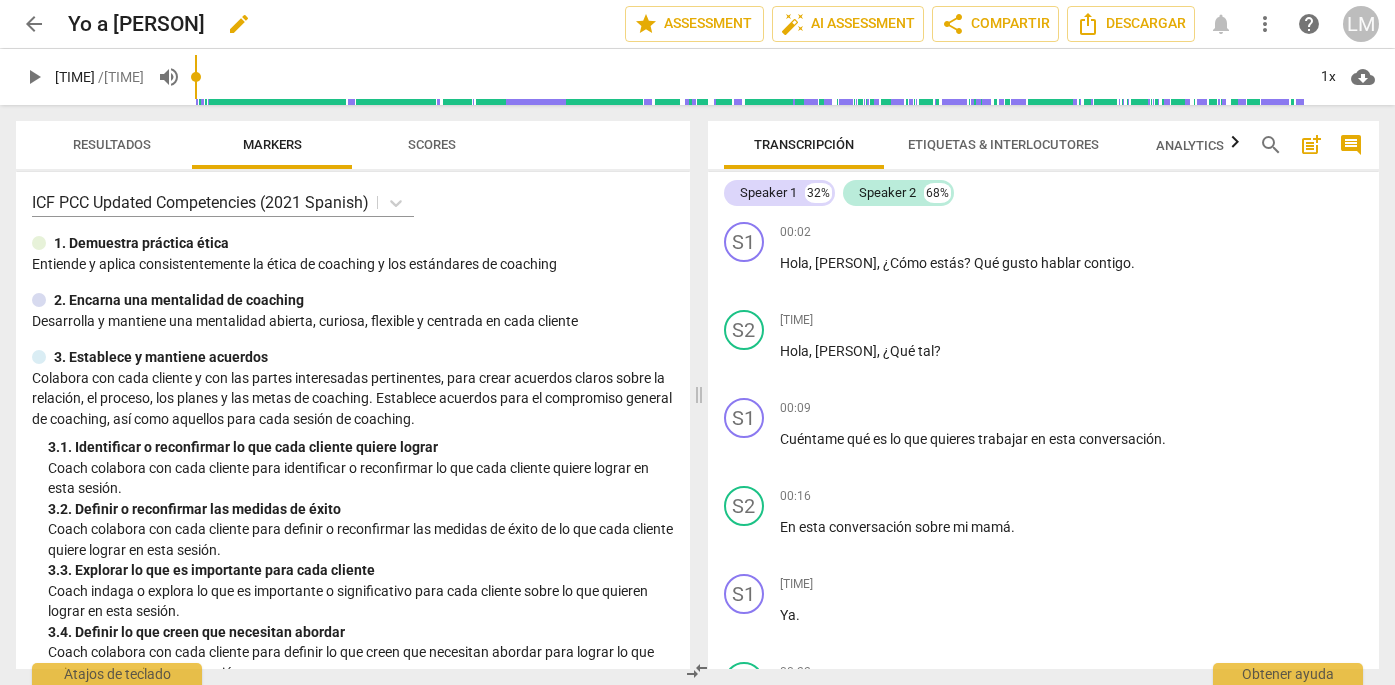click on "edit" at bounding box center (239, 24) 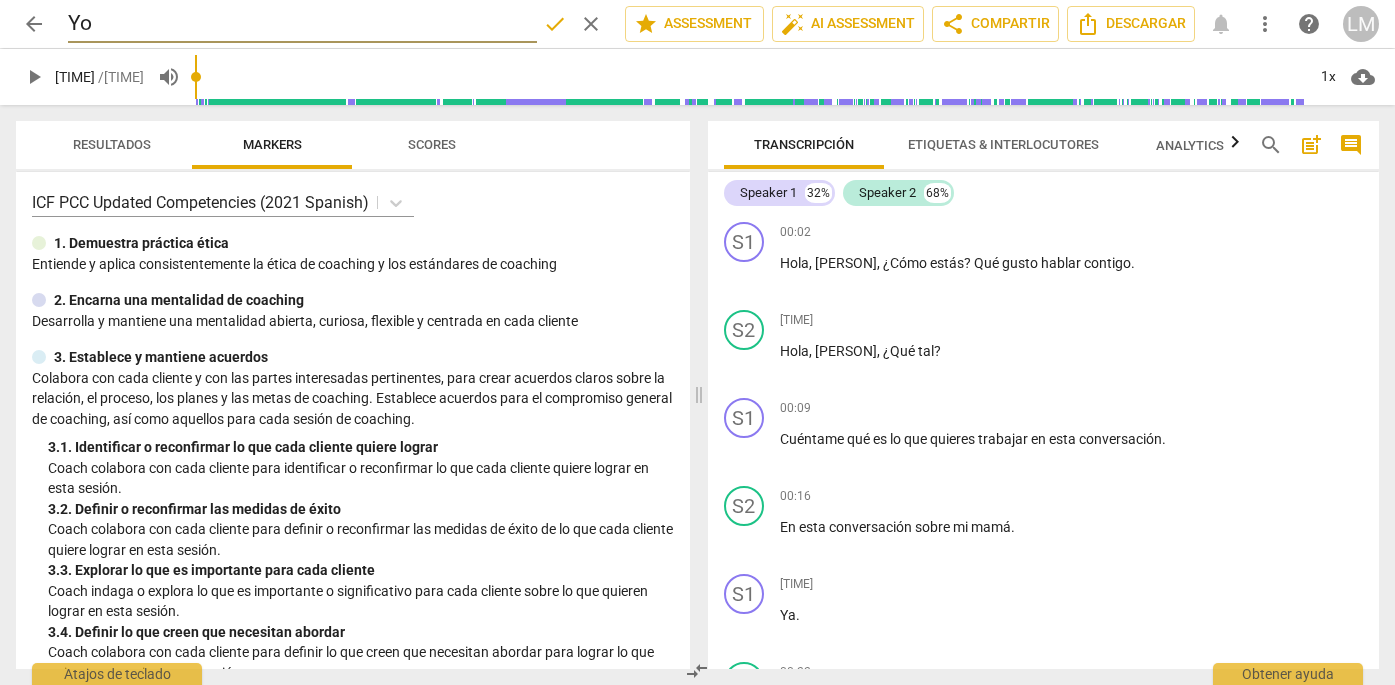 type on "Y" 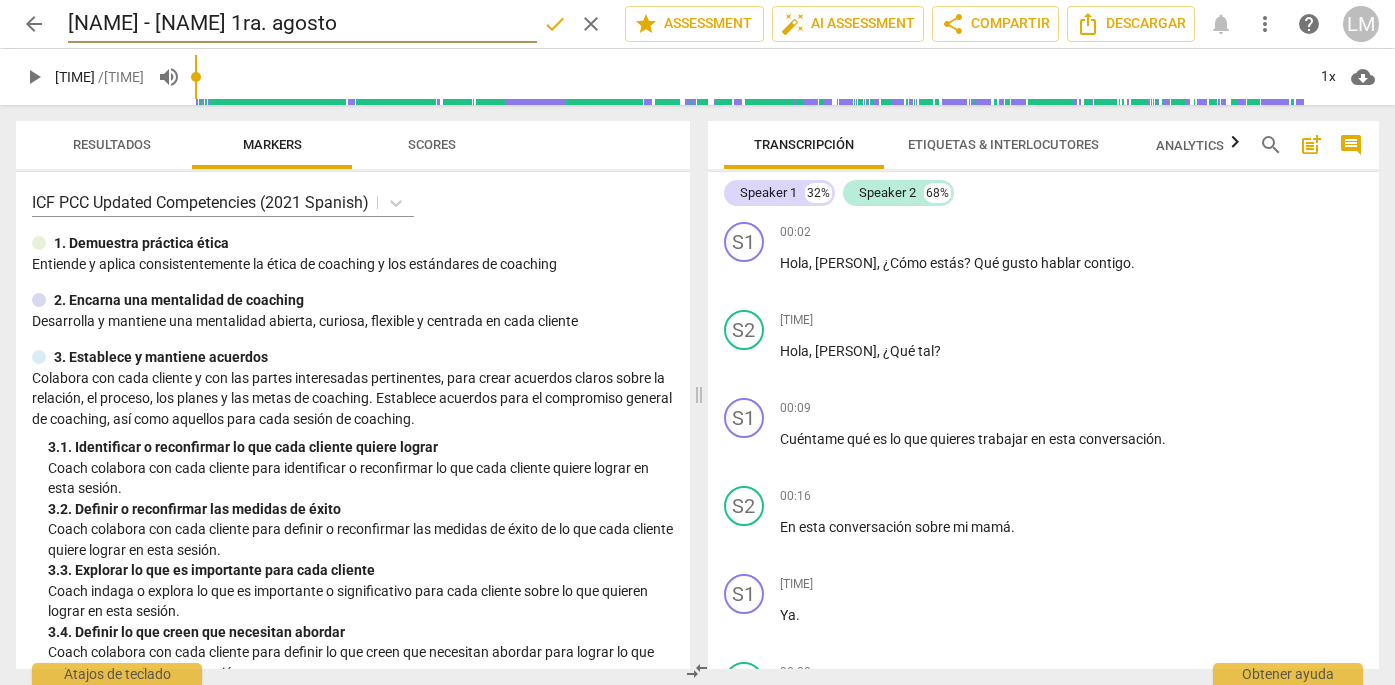 type on "[NAME] - [NAME] 1ra. agosto" 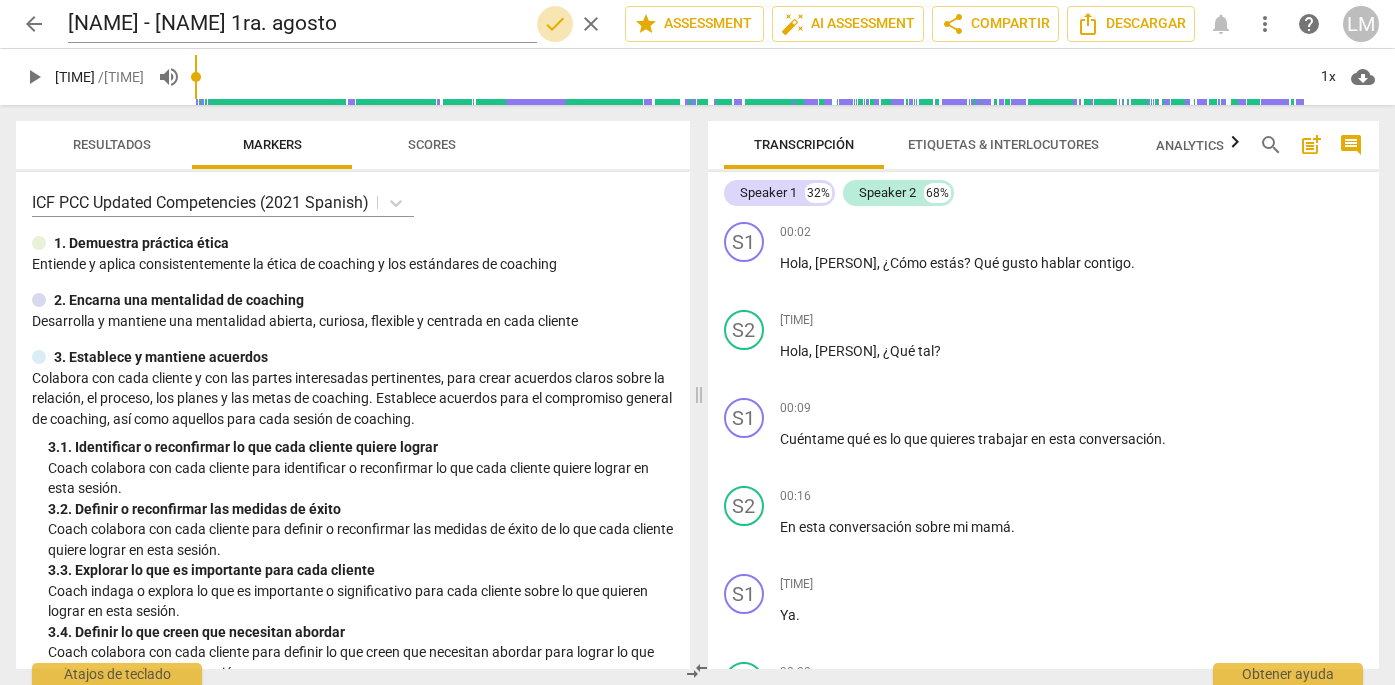 click on "done" at bounding box center [555, 24] 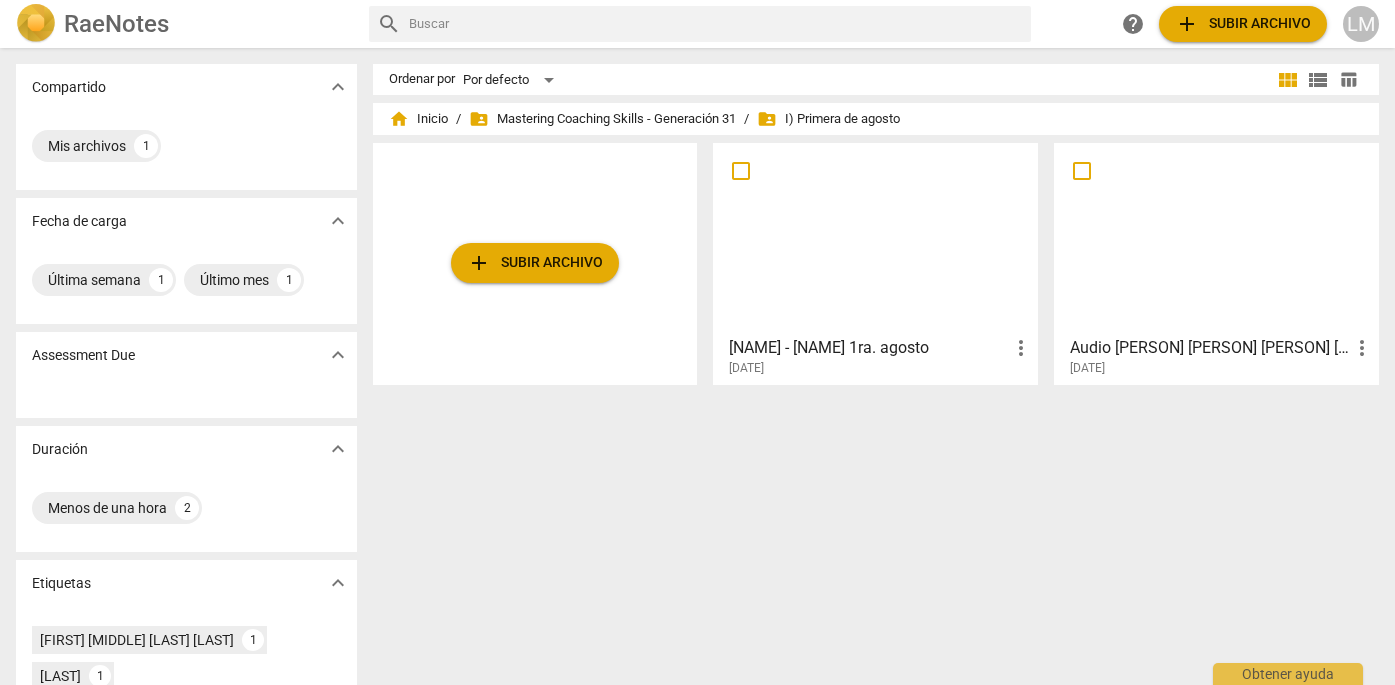 scroll, scrollTop: 0, scrollLeft: 0, axis: both 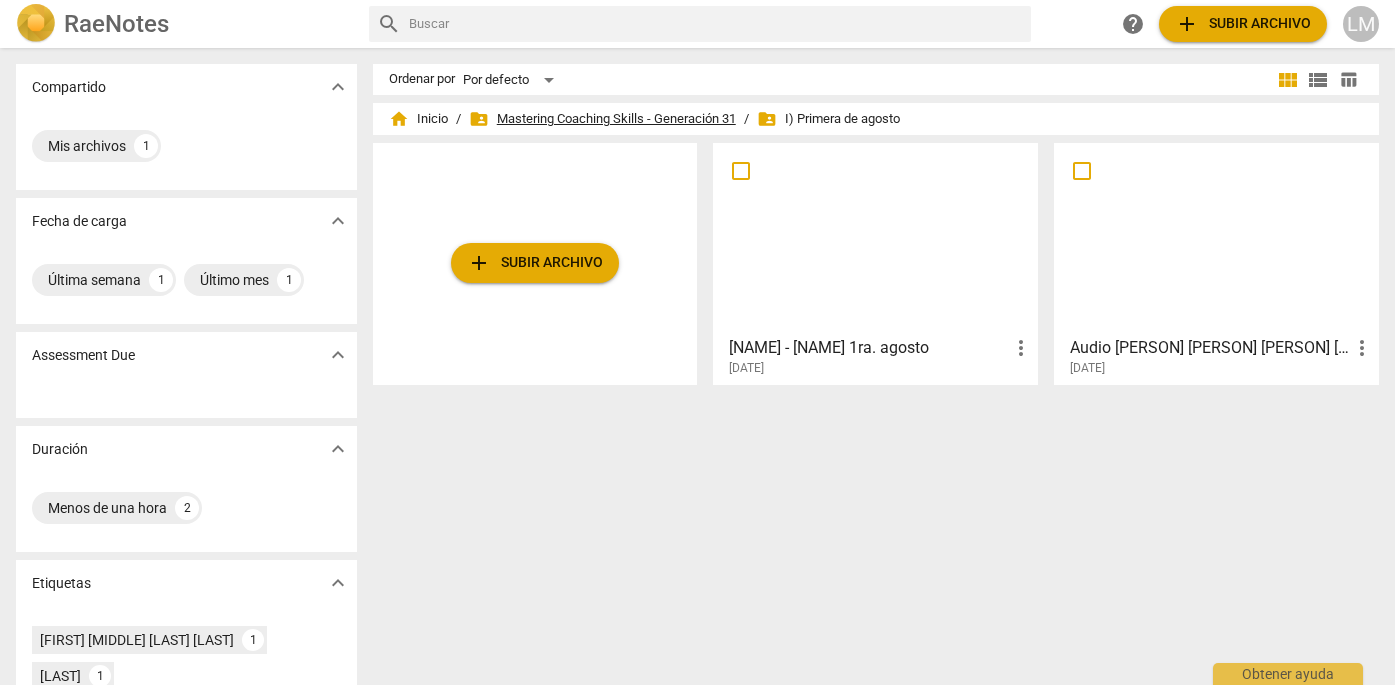 click on "folder_shared Mastering Coaching Skills - Generación 31" at bounding box center (602, 119) 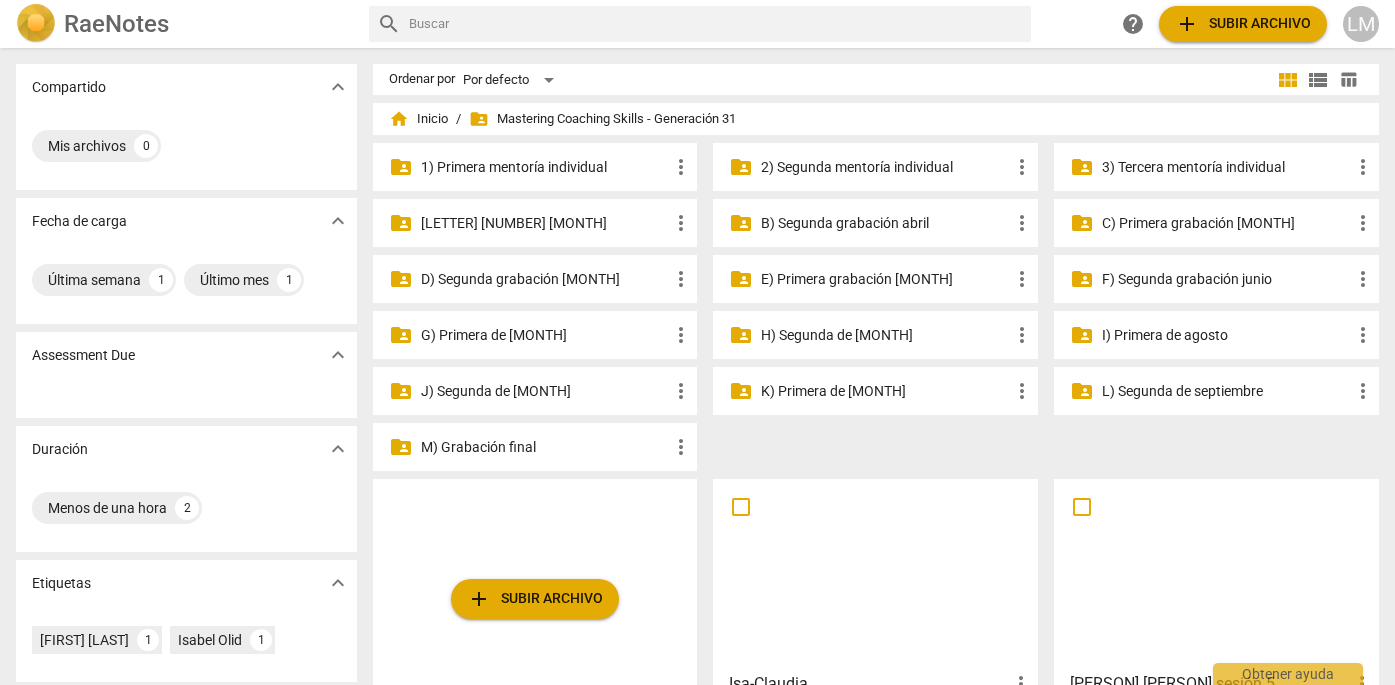 click on "H) Segunda de [MONTH]" at bounding box center (885, 335) 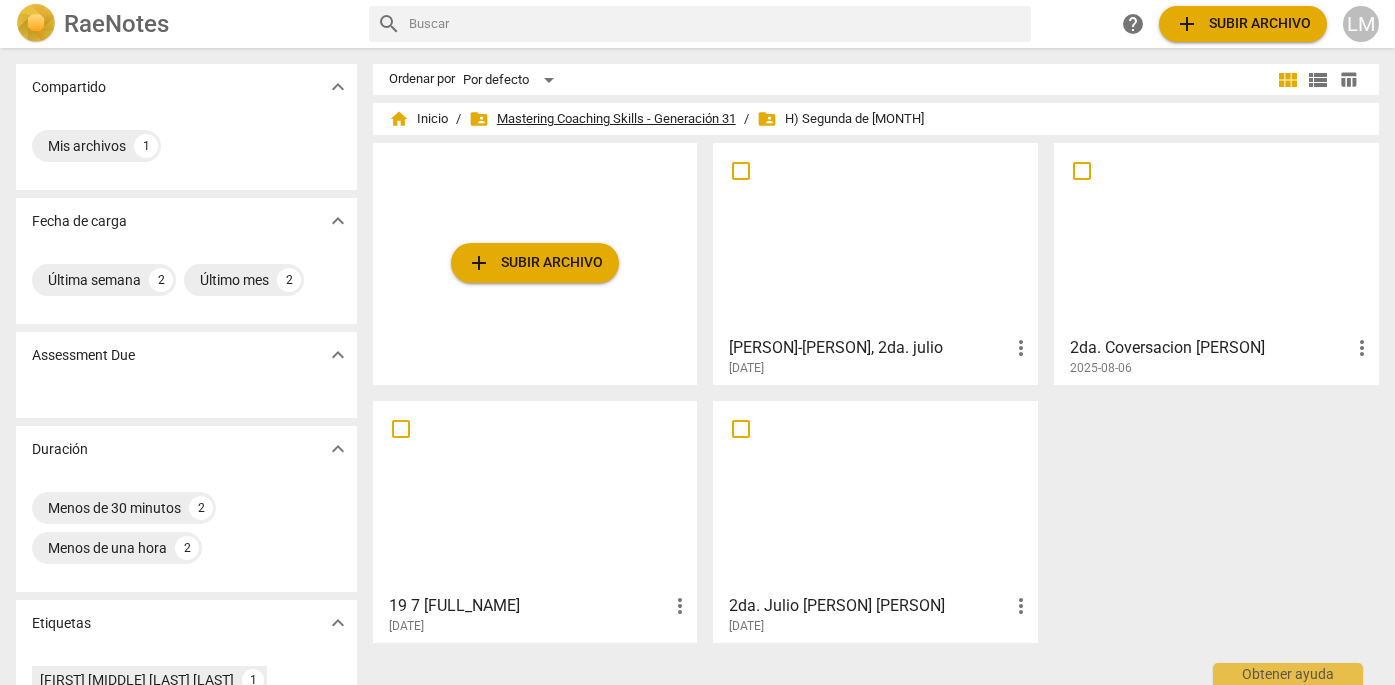 click on "folder_shared Mastering Coaching Skills - Generación 31" at bounding box center [602, 119] 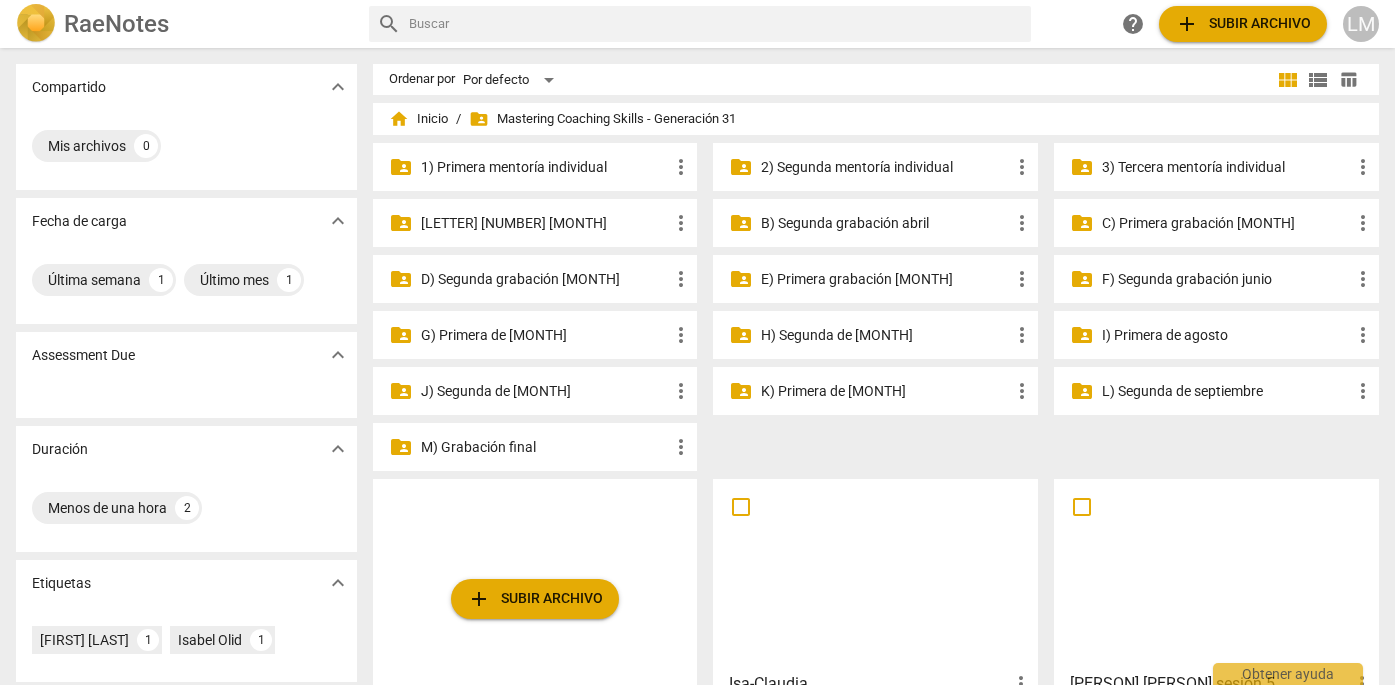 click on "G) Primera de [MONTH]" at bounding box center (545, 335) 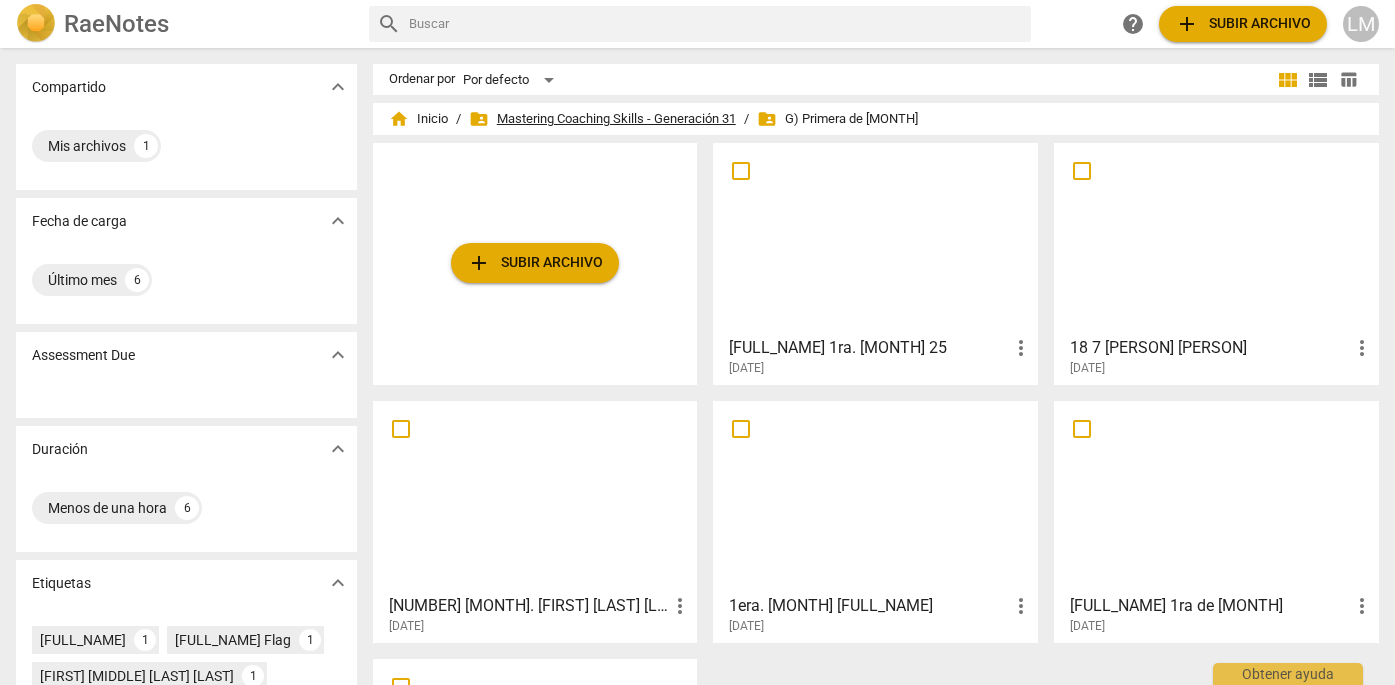 click on "folder_shared Mastering Coaching Skills - Generación 31" at bounding box center [602, 119] 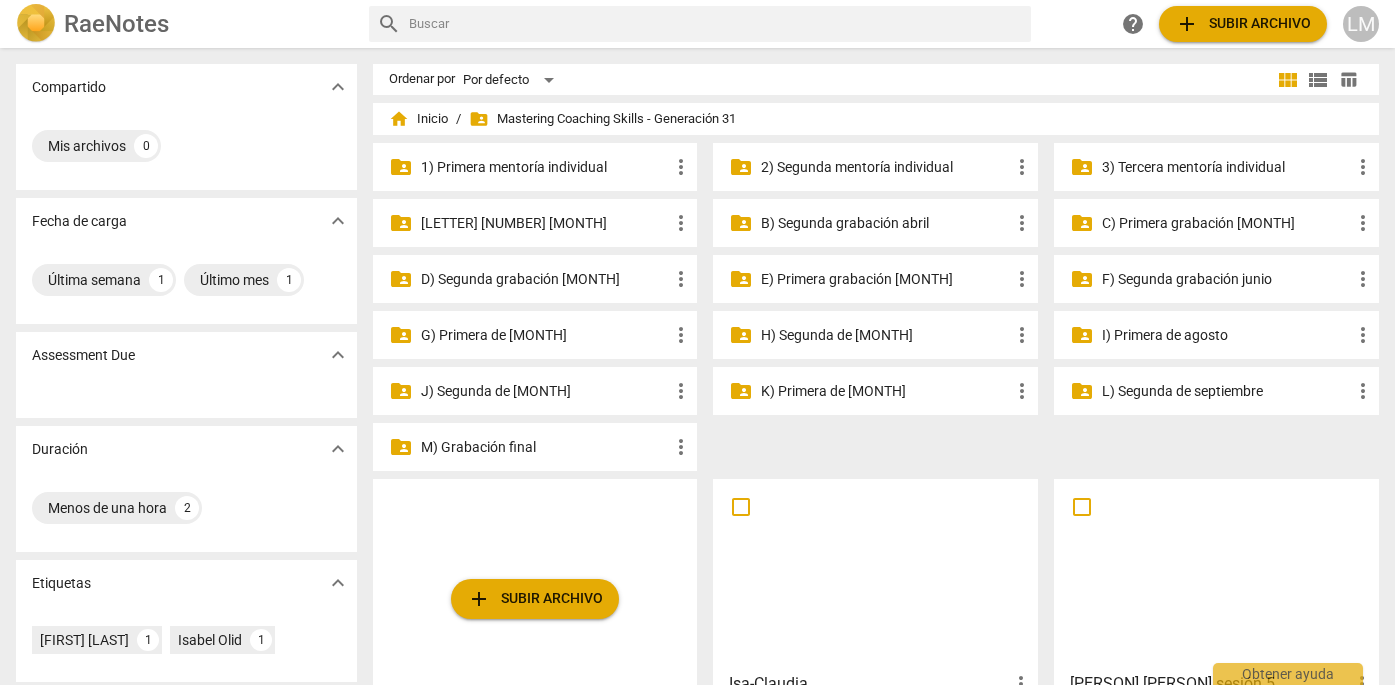 click on "F) Segunda grabación junio" at bounding box center (1226, 279) 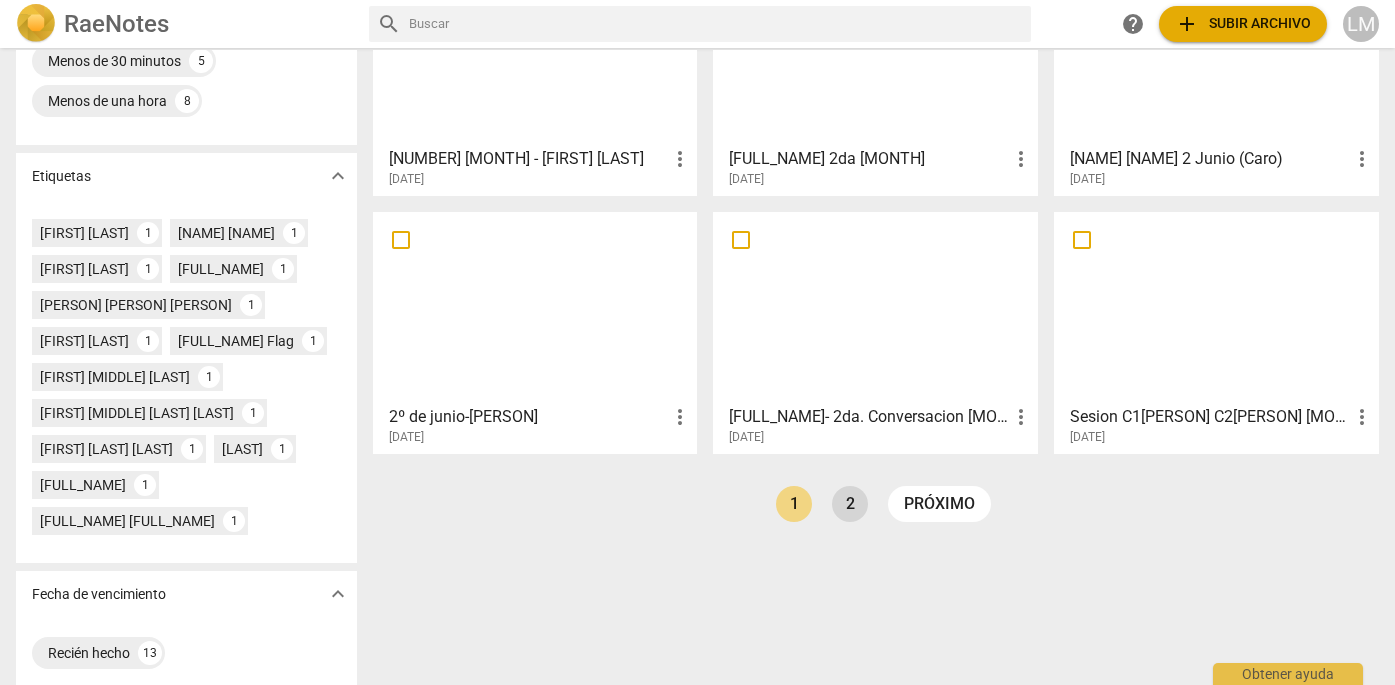 scroll, scrollTop: 470, scrollLeft: 0, axis: vertical 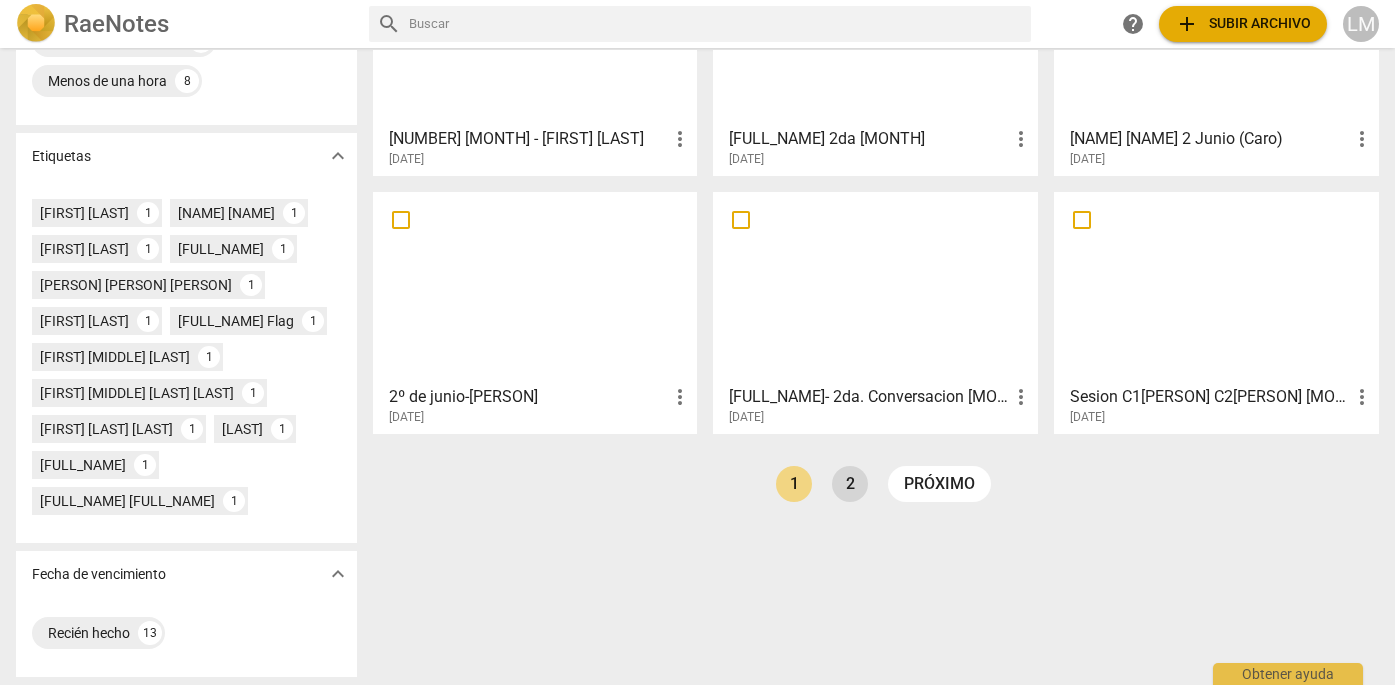 click on "2" at bounding box center (850, 484) 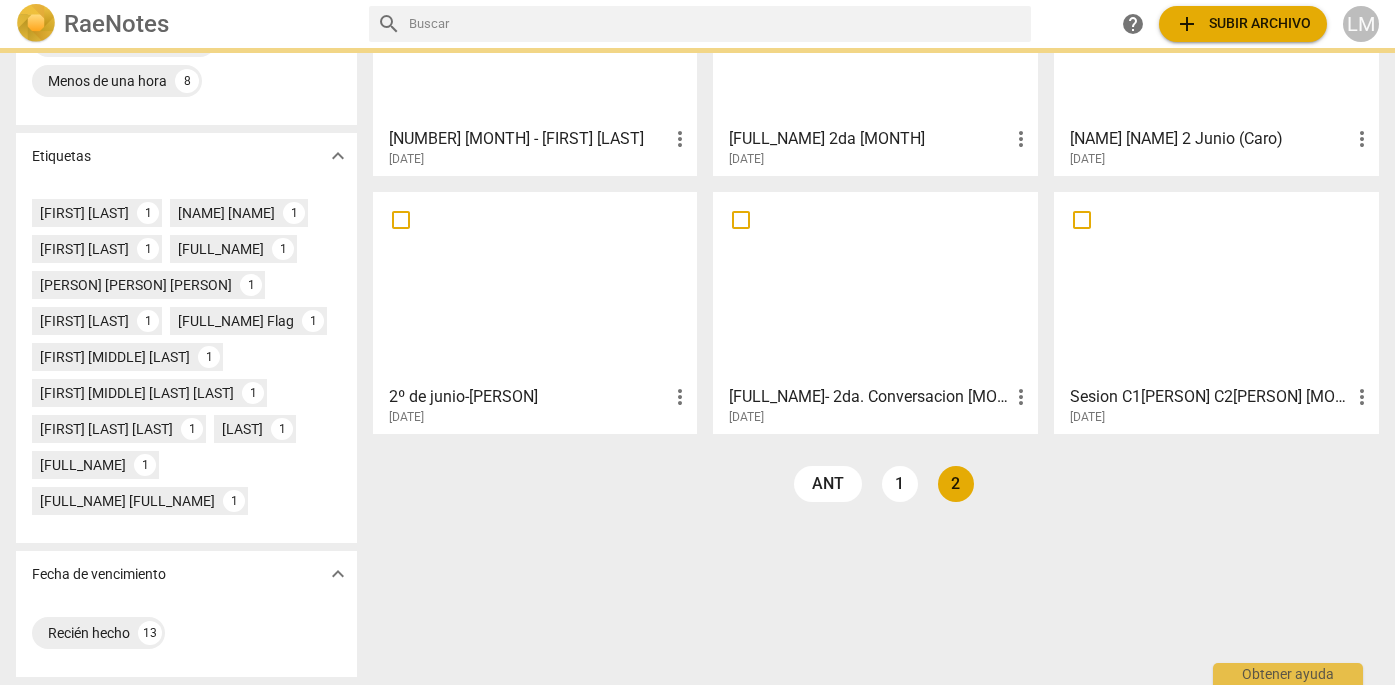 scroll, scrollTop: 0, scrollLeft: 0, axis: both 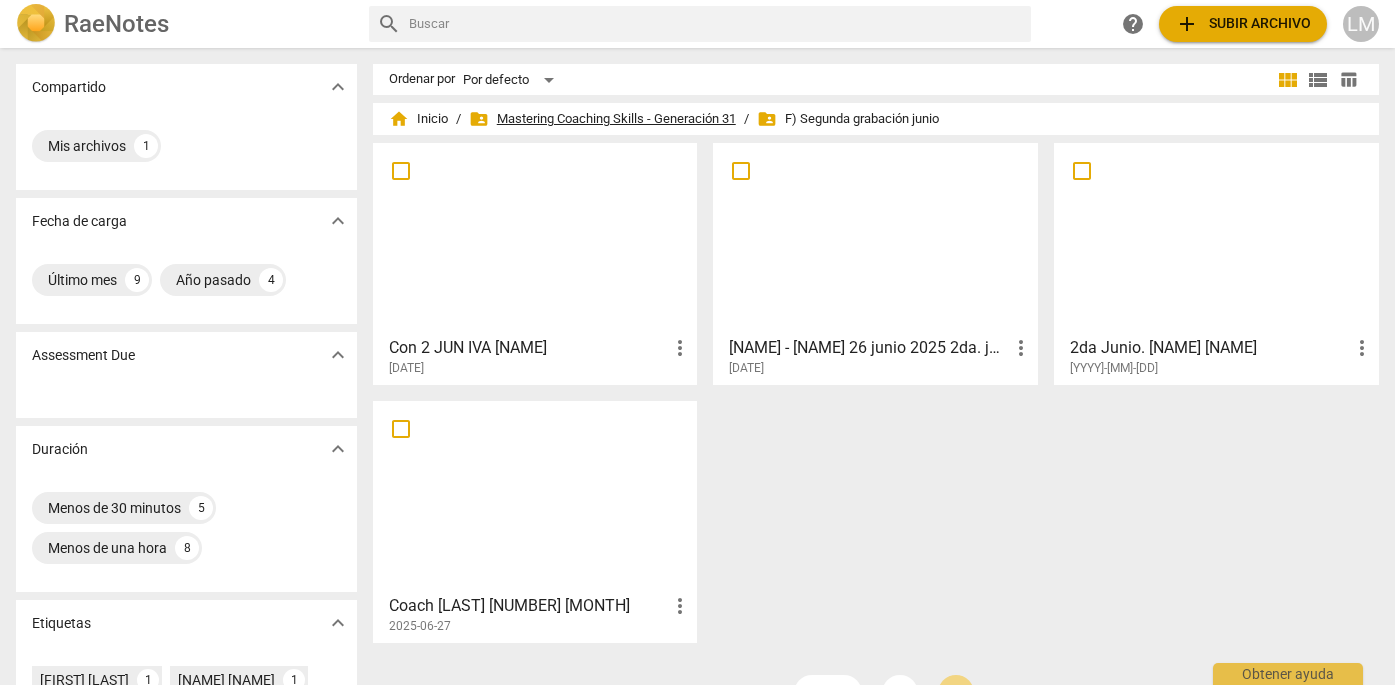 click on "folder_shared Mastering Coaching Skills - Generación 31" at bounding box center [602, 119] 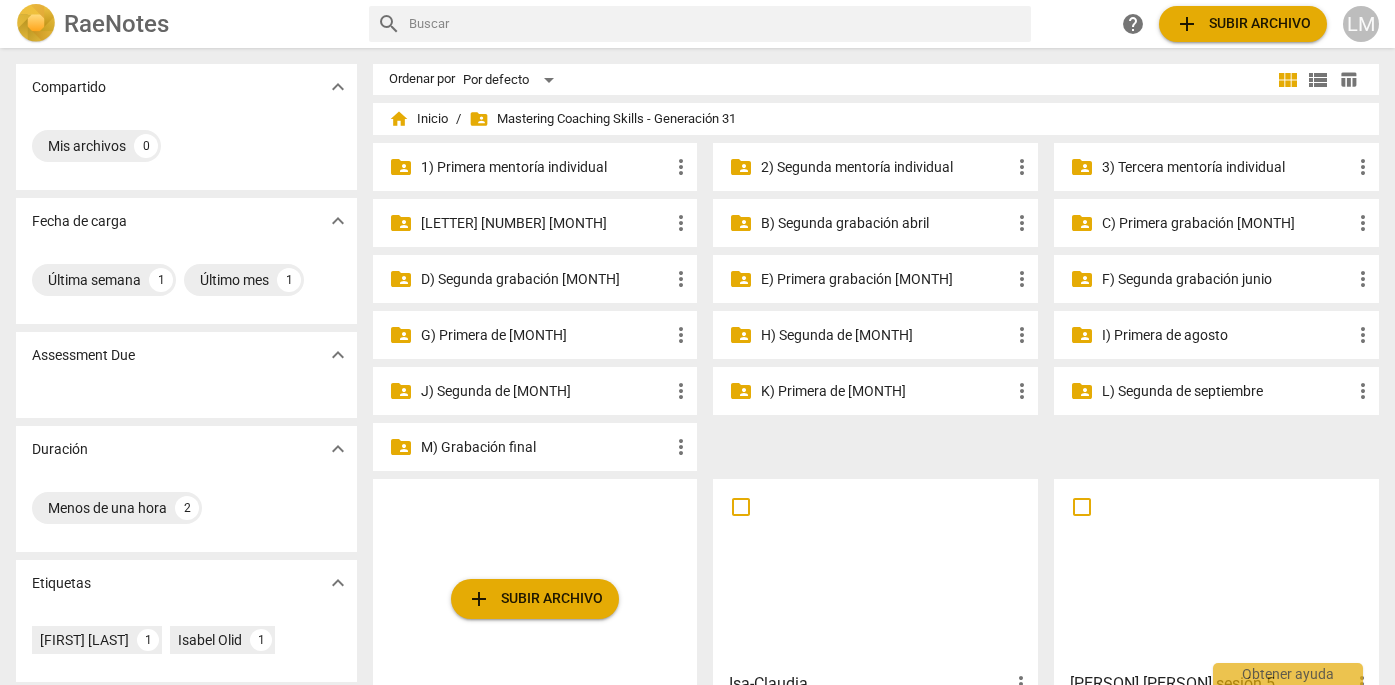 click on "E) Primera grabación [MONTH]" at bounding box center [885, 279] 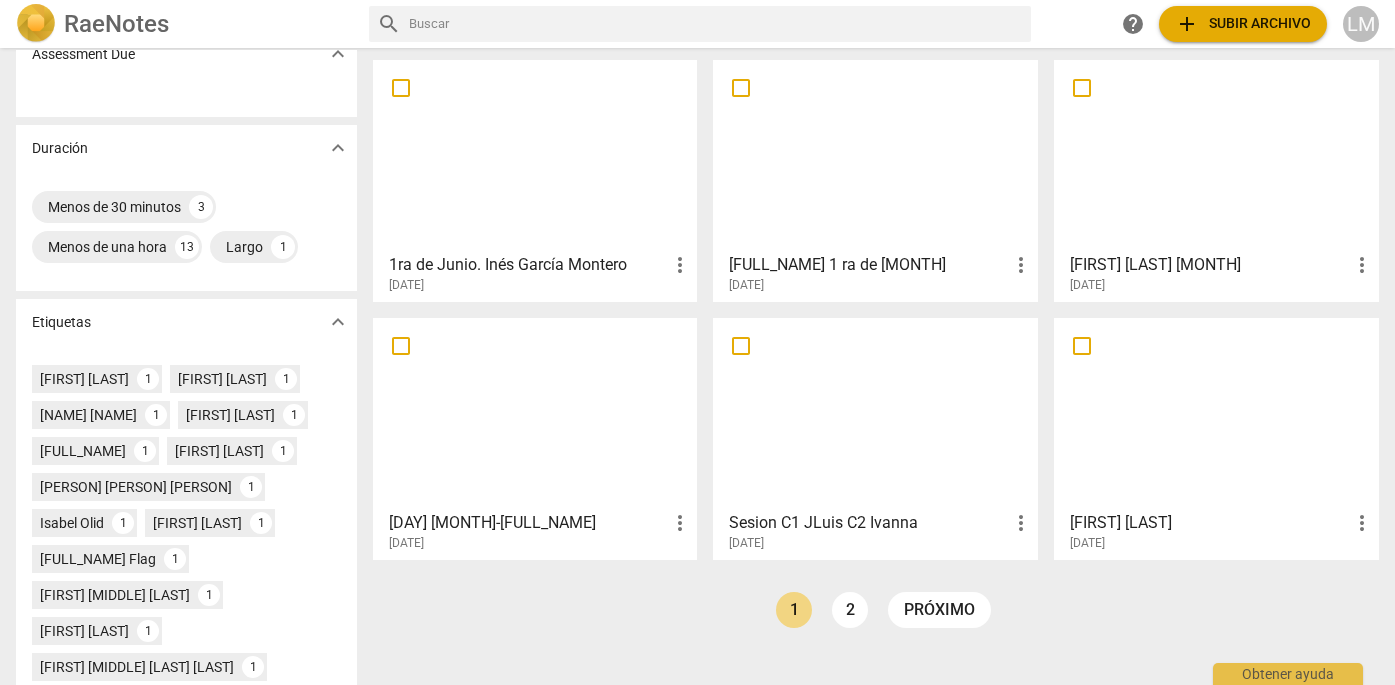 scroll, scrollTop: 342, scrollLeft: 0, axis: vertical 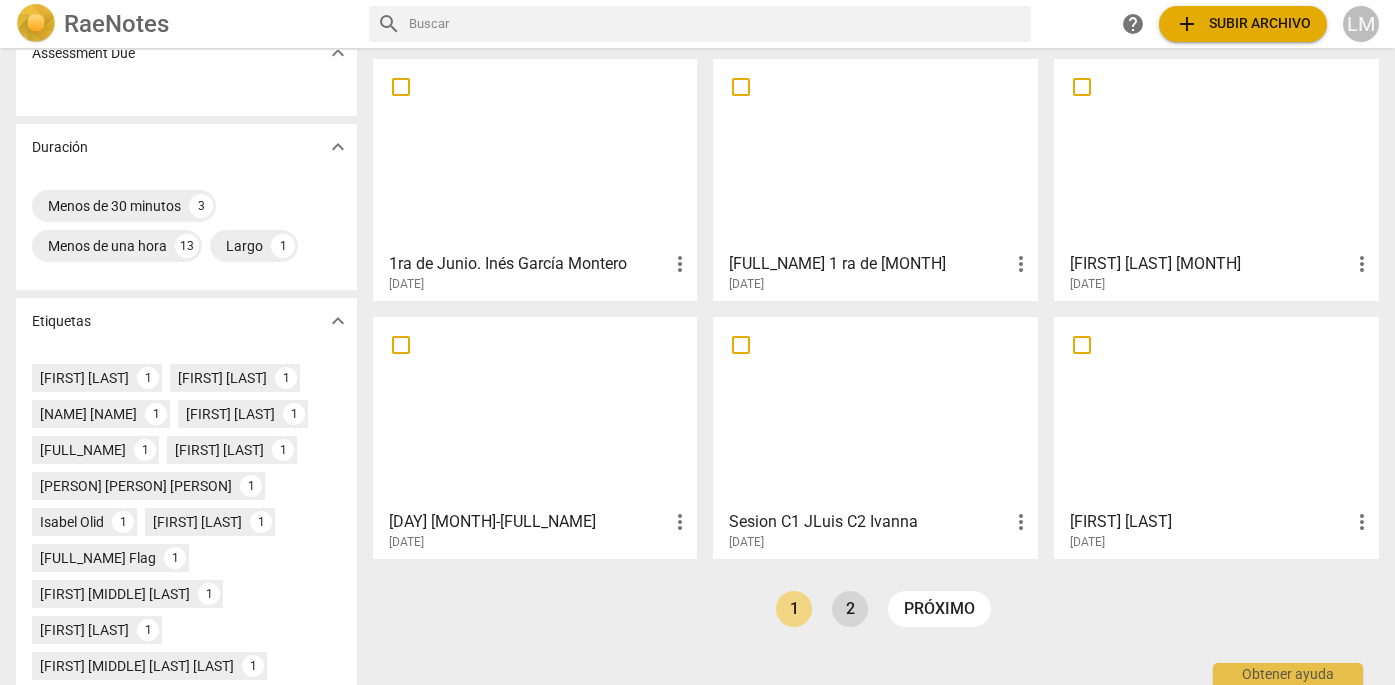 click on "2" at bounding box center (850, 609) 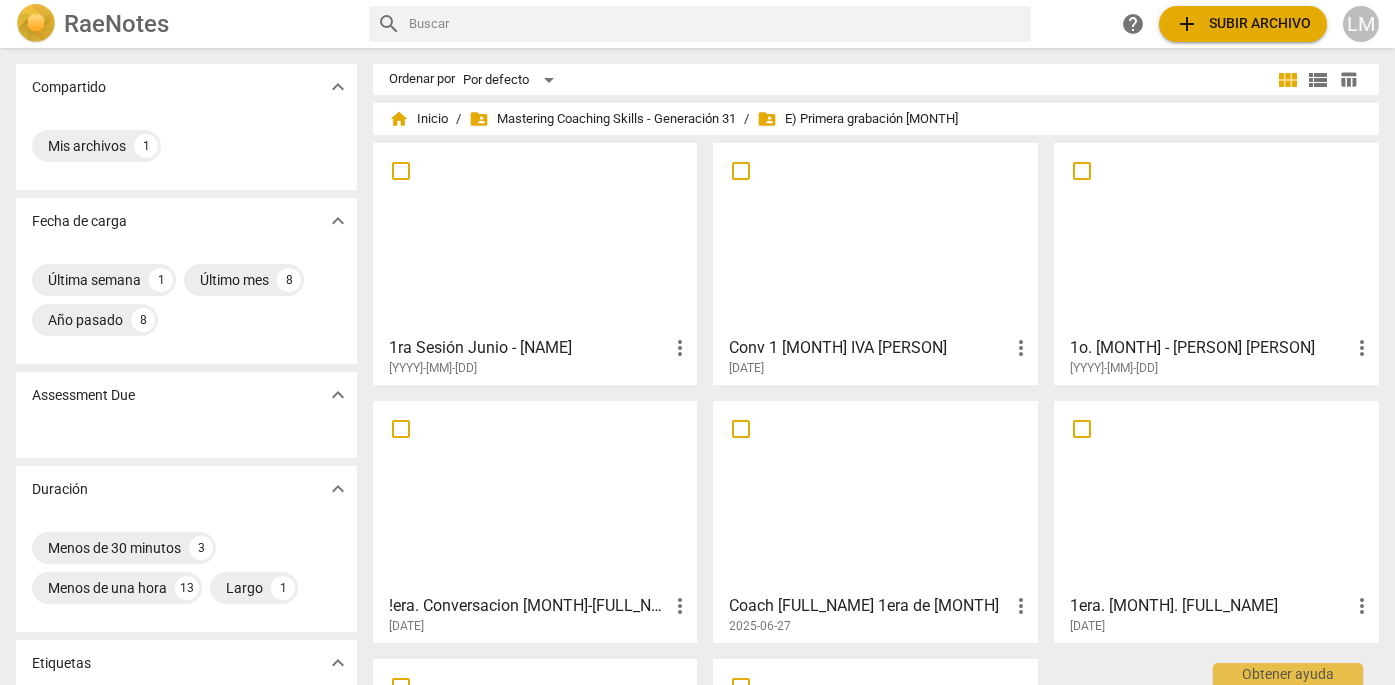 scroll, scrollTop: 0, scrollLeft: 0, axis: both 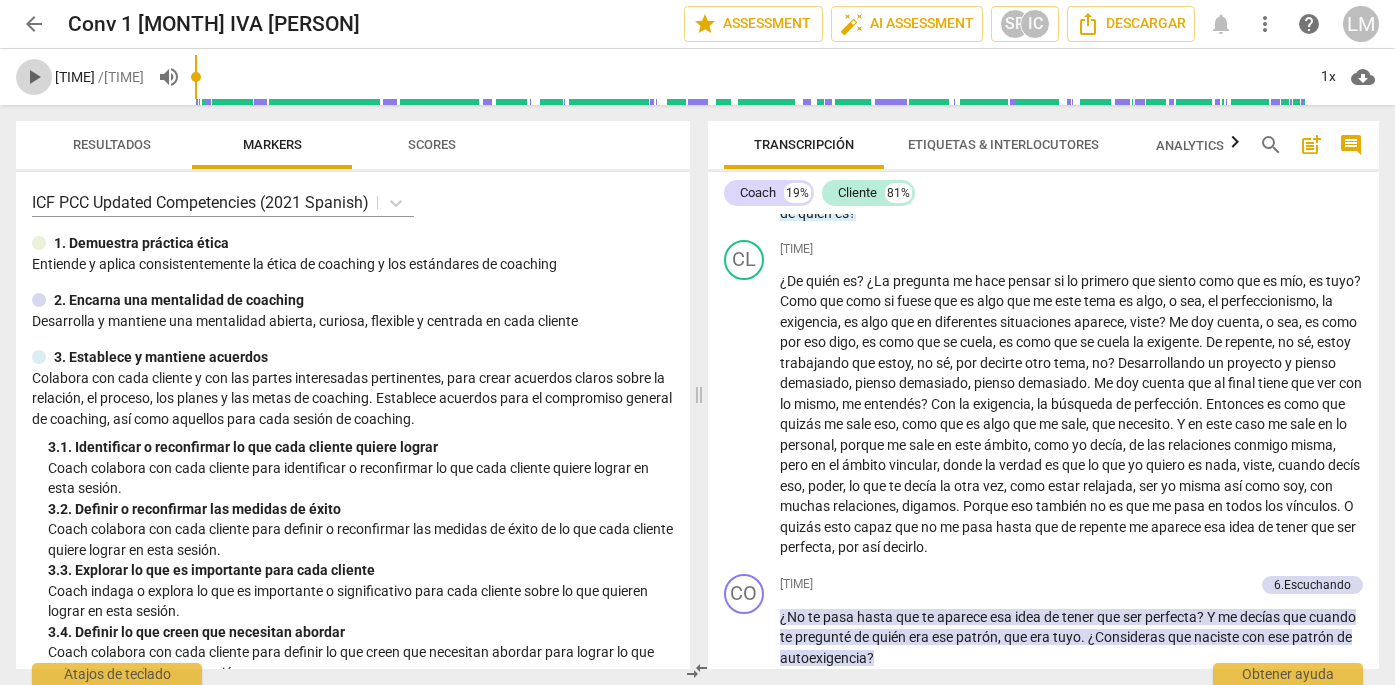 click on "play_arrow" at bounding box center [34, 77] 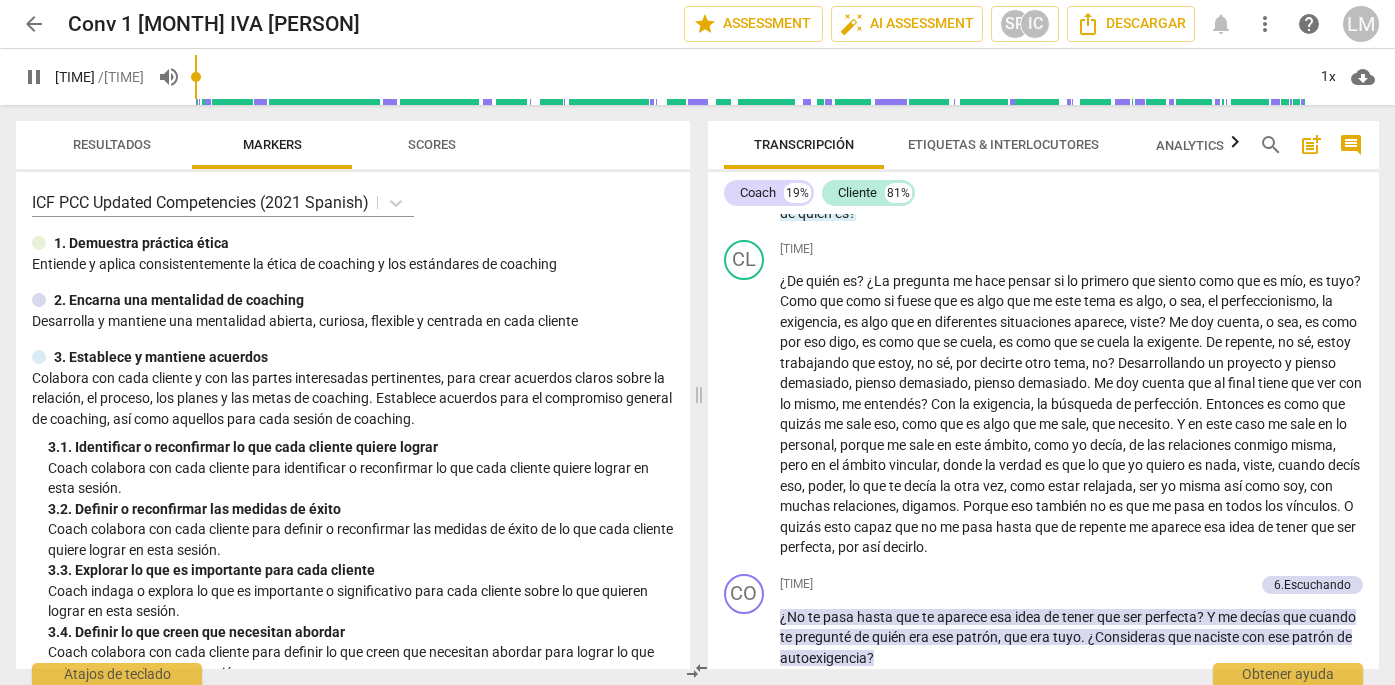 scroll, scrollTop: 41, scrollLeft: 0, axis: vertical 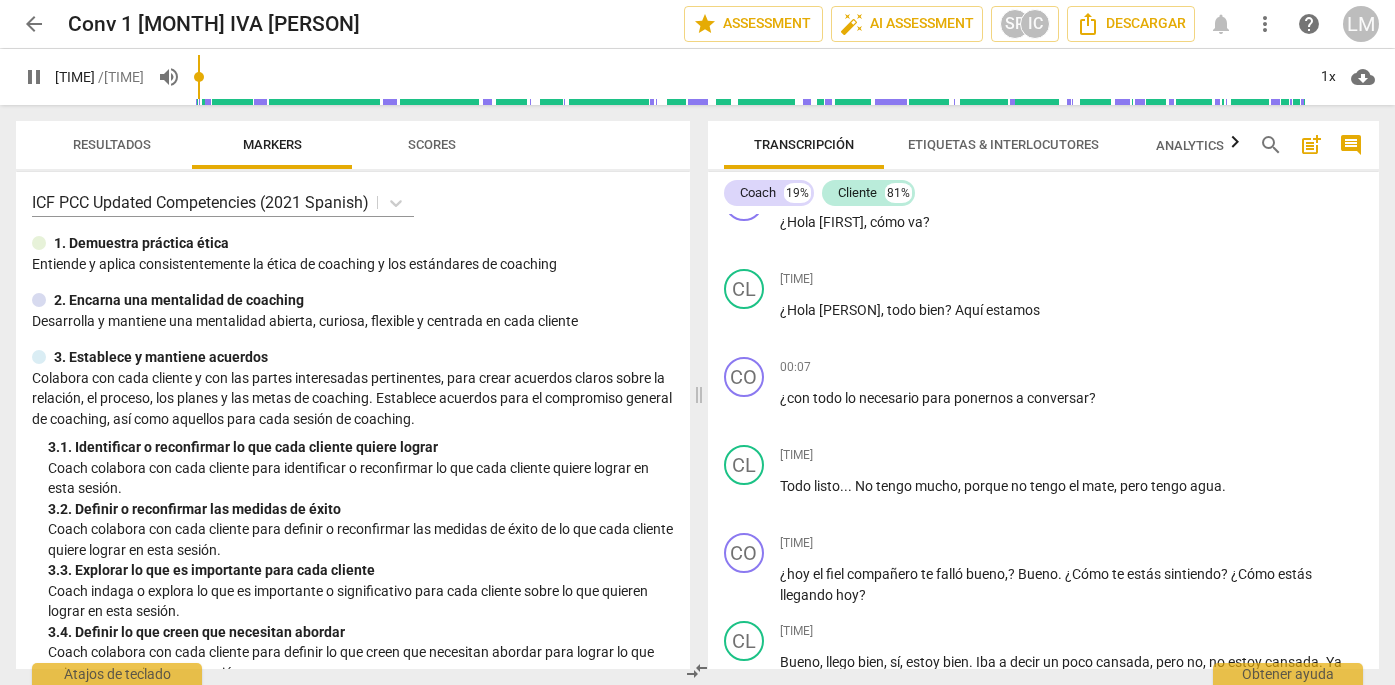 click on "pause" at bounding box center (34, 77) 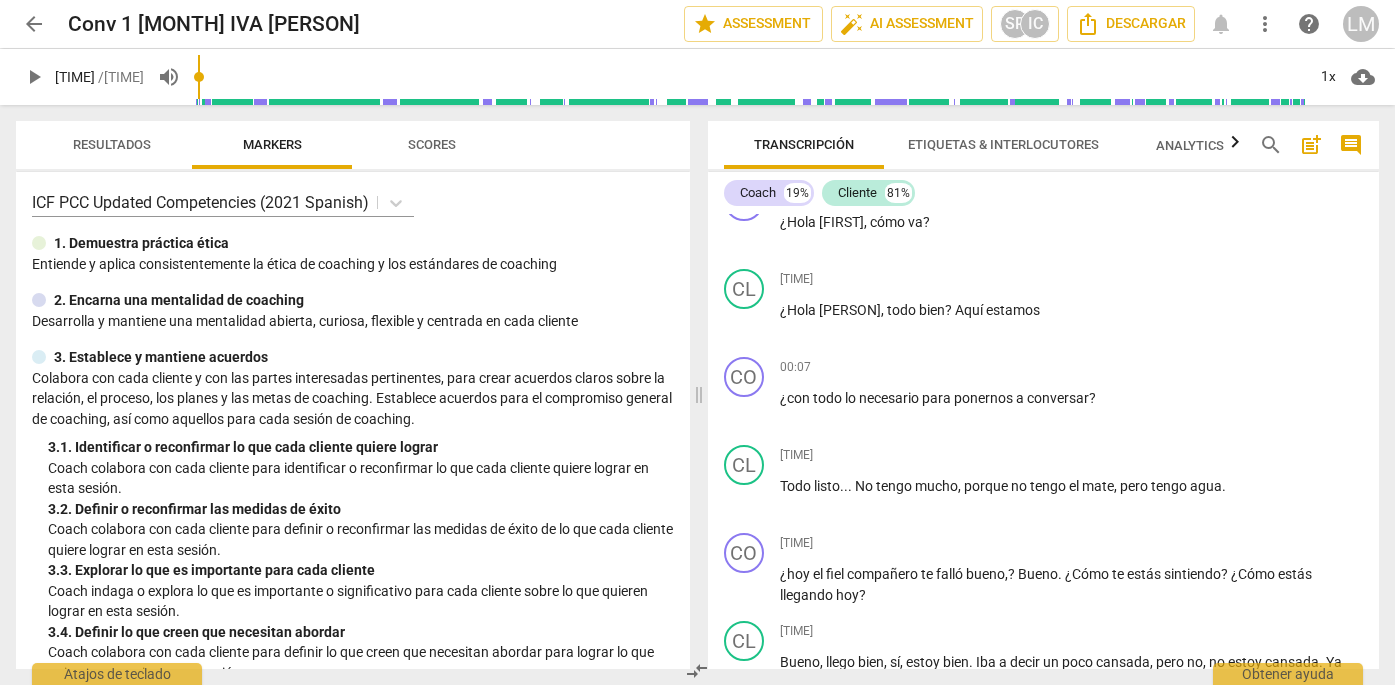 type on "6" 